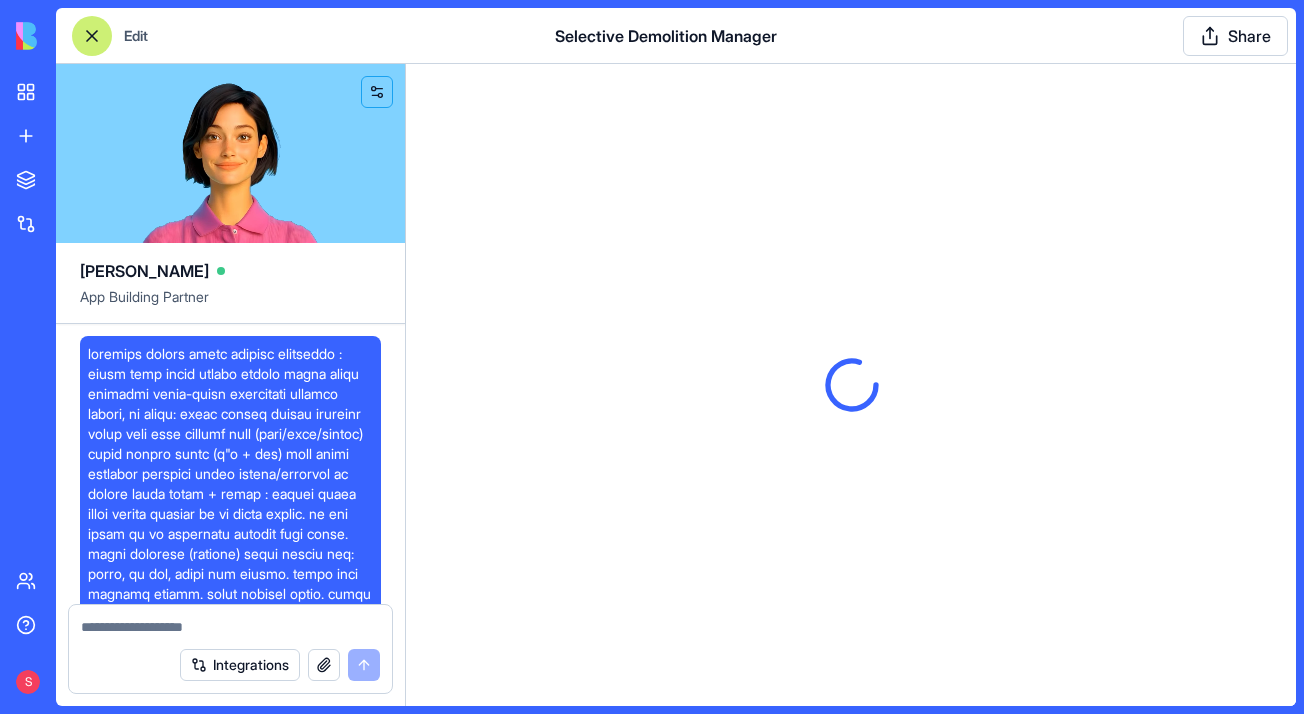 scroll, scrollTop: 0, scrollLeft: 0, axis: both 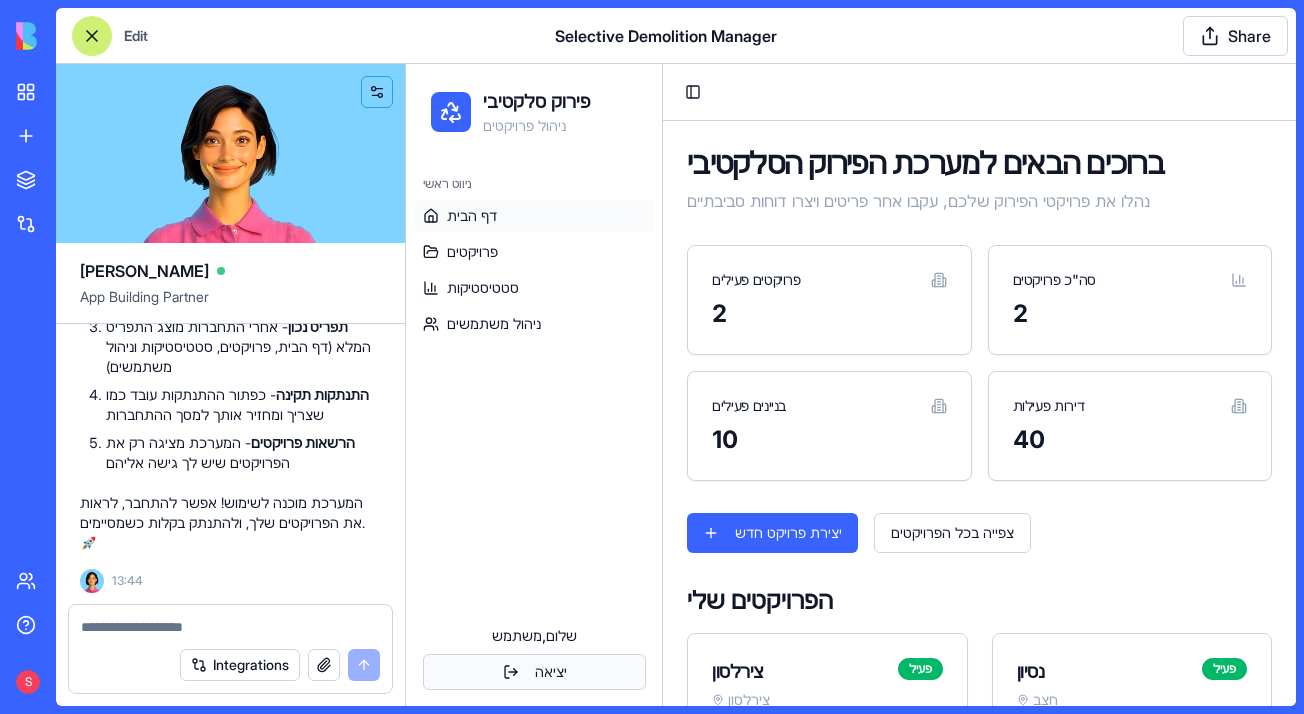 click on "יציאה" at bounding box center [534, 672] 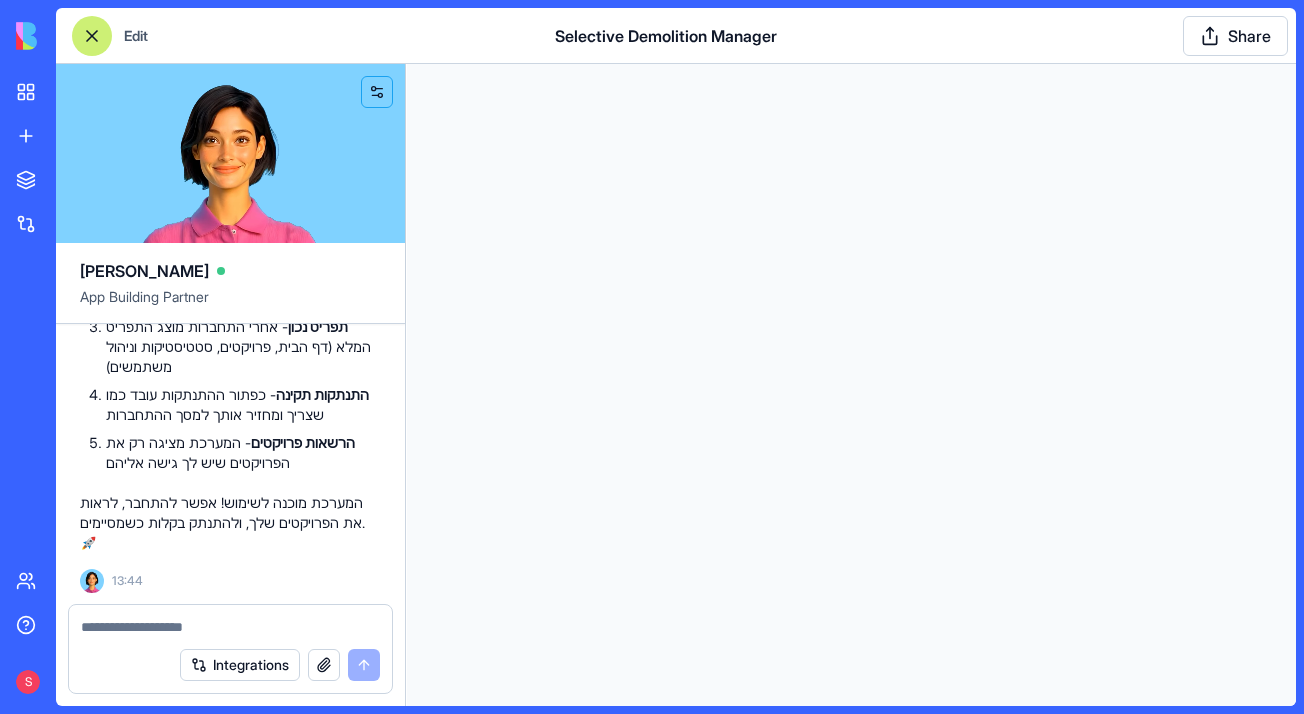 scroll, scrollTop: 0, scrollLeft: 0, axis: both 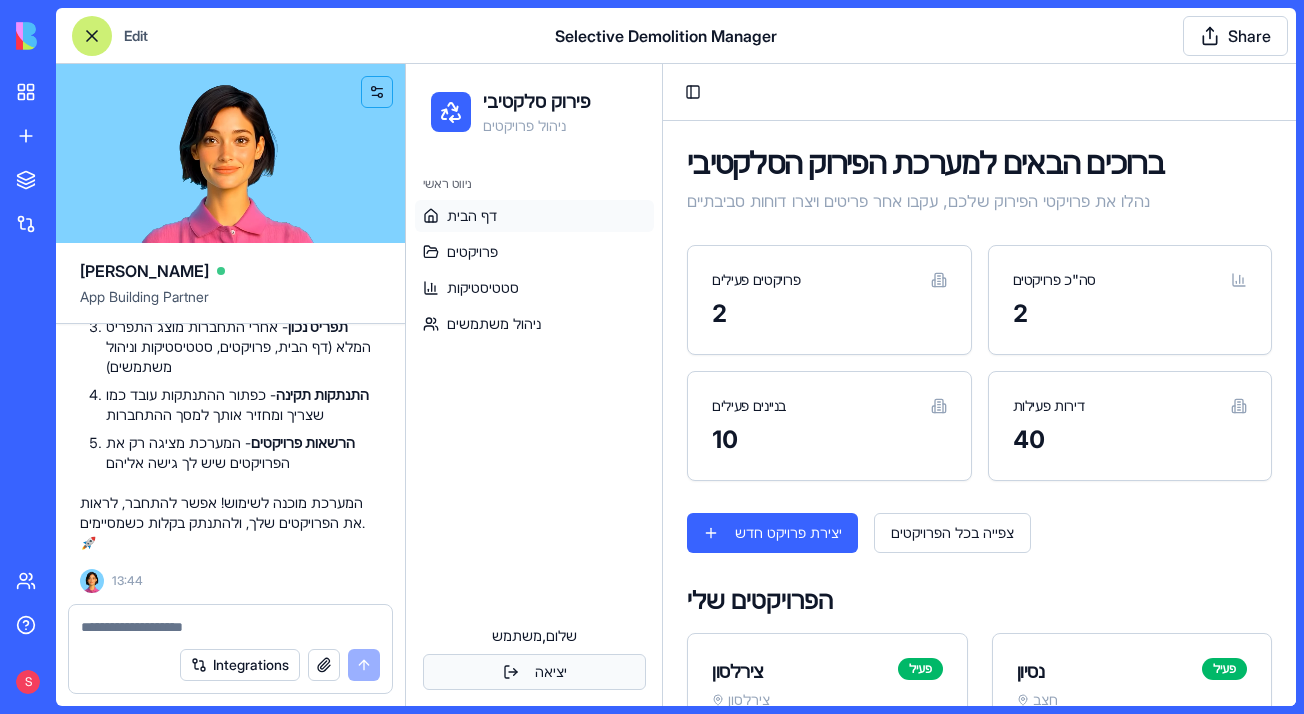 click on "יציאה" at bounding box center [534, 672] 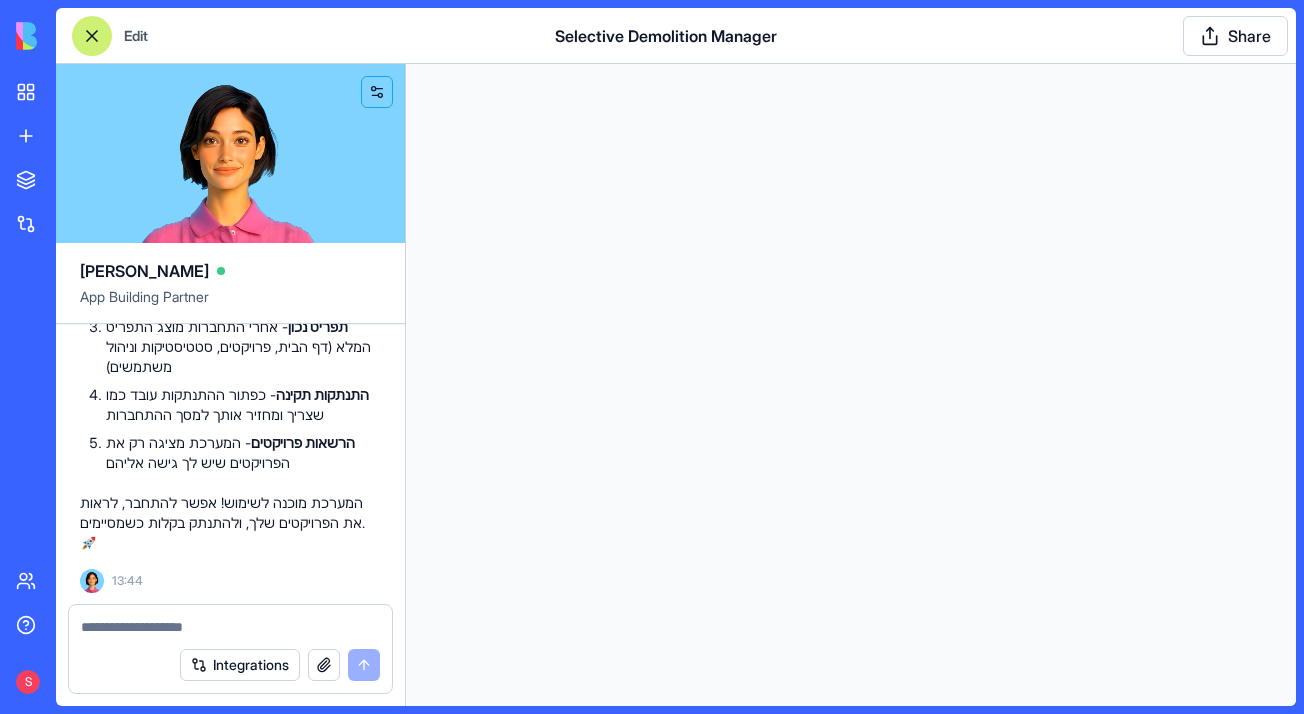 scroll, scrollTop: 0, scrollLeft: 0, axis: both 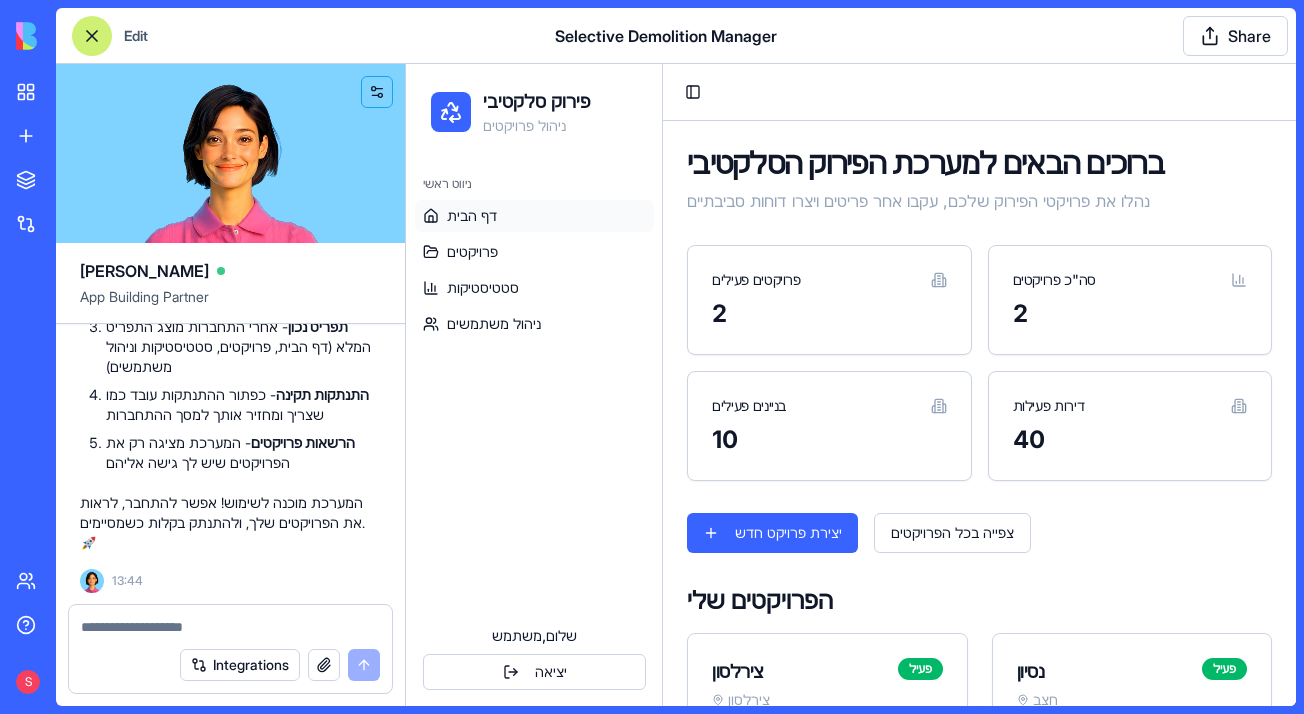 click on "Toggle Sidebar" at bounding box center (693, 92) 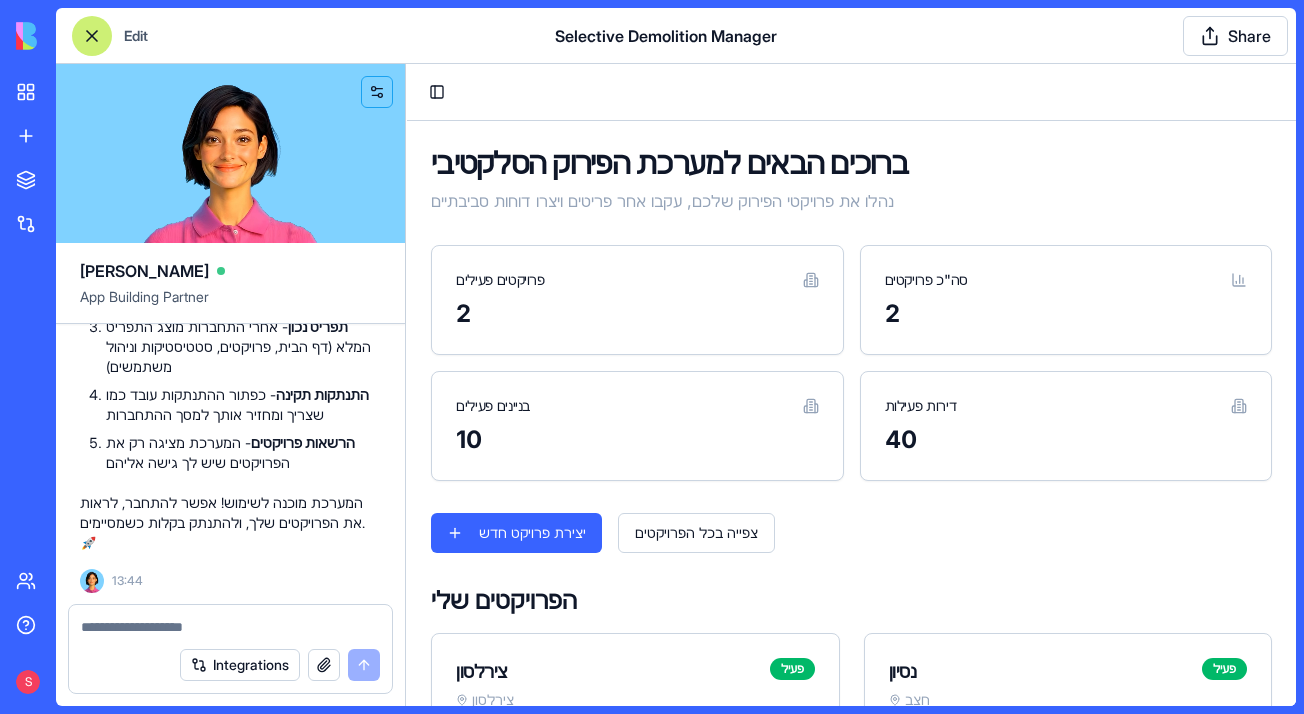 click on "Toggle Sidebar" at bounding box center [851, 92] 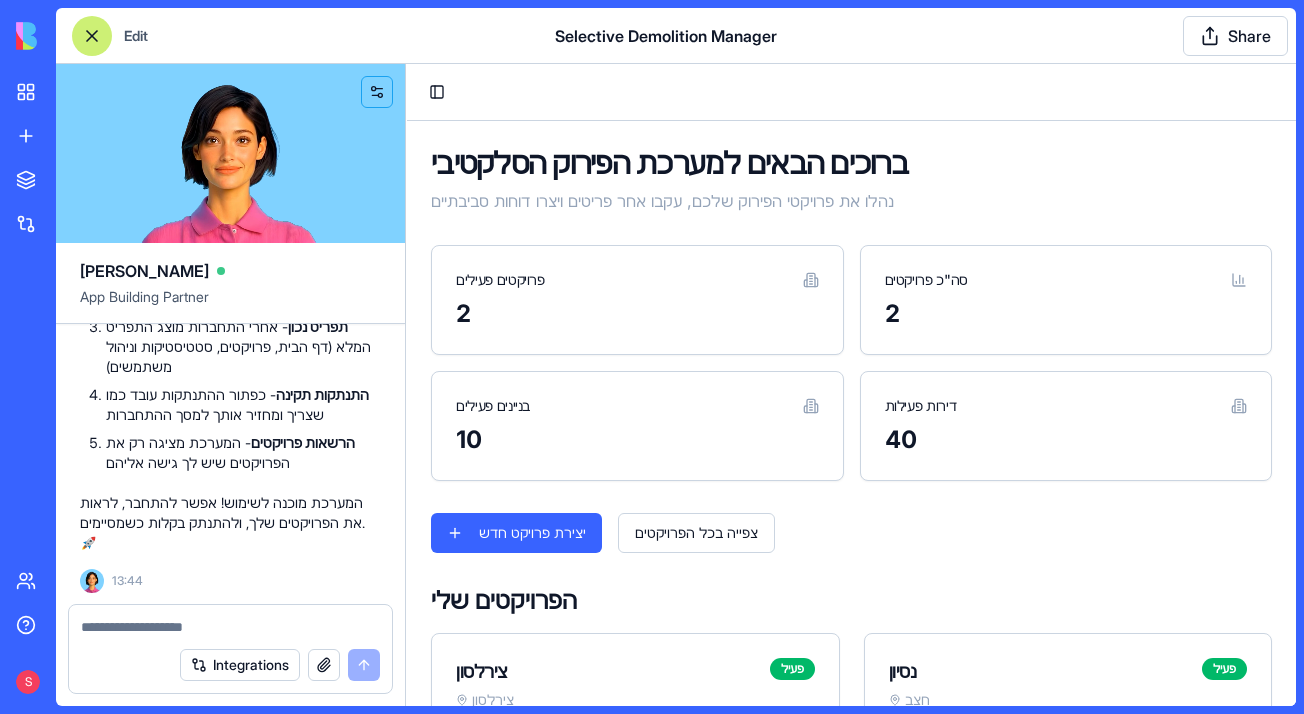 click on "Toggle Sidebar" at bounding box center (851, 92) 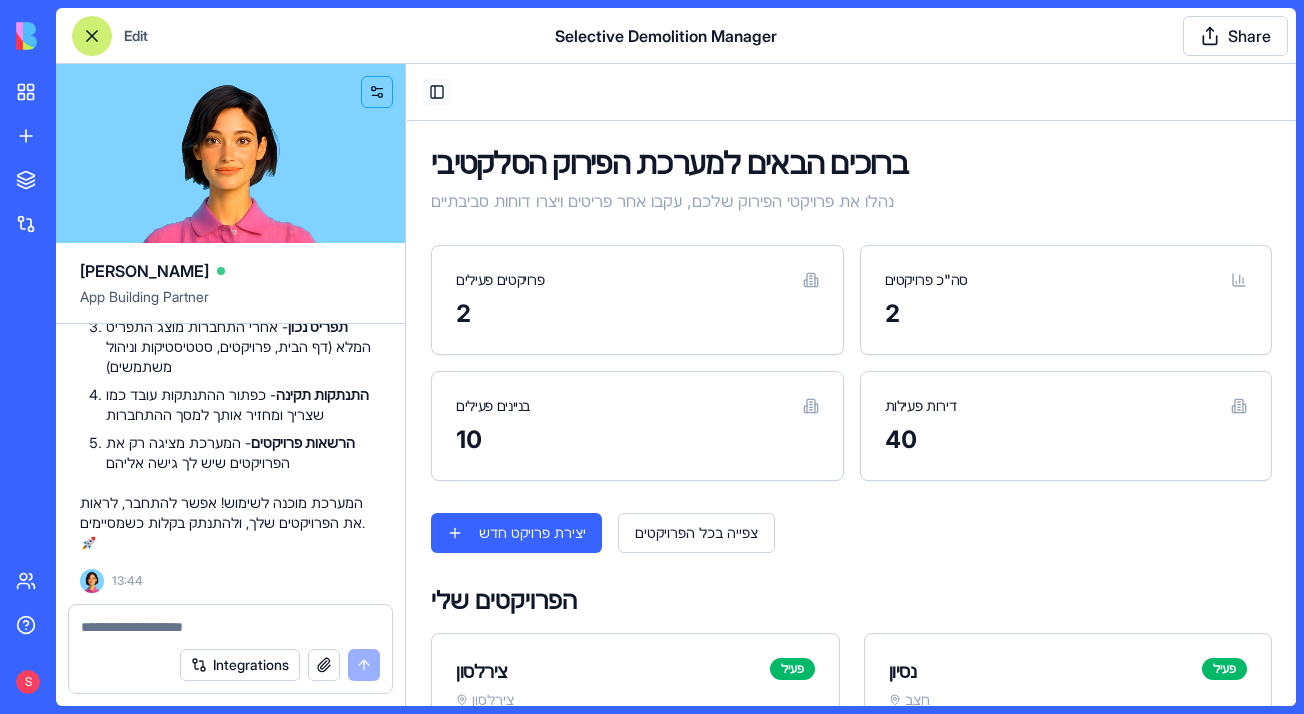 click on "Toggle Sidebar" at bounding box center [437, 92] 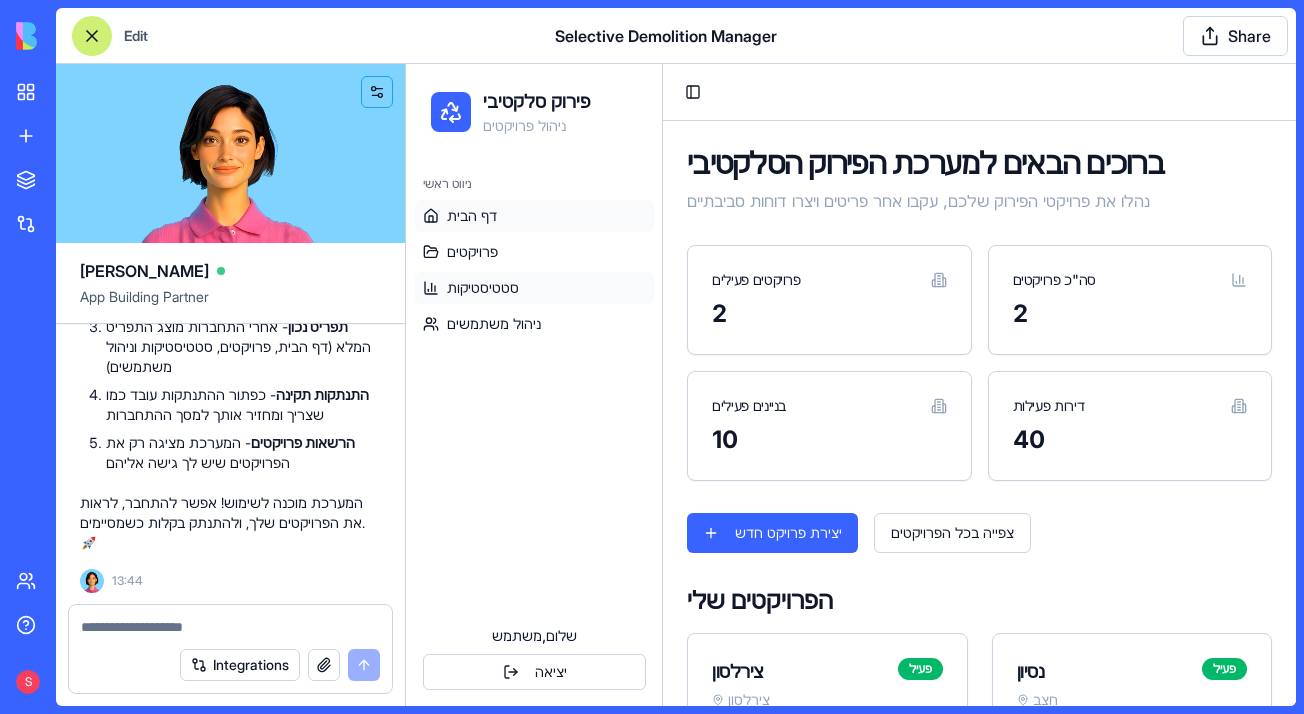 click on "סטטיסטיקות" at bounding box center [534, 288] 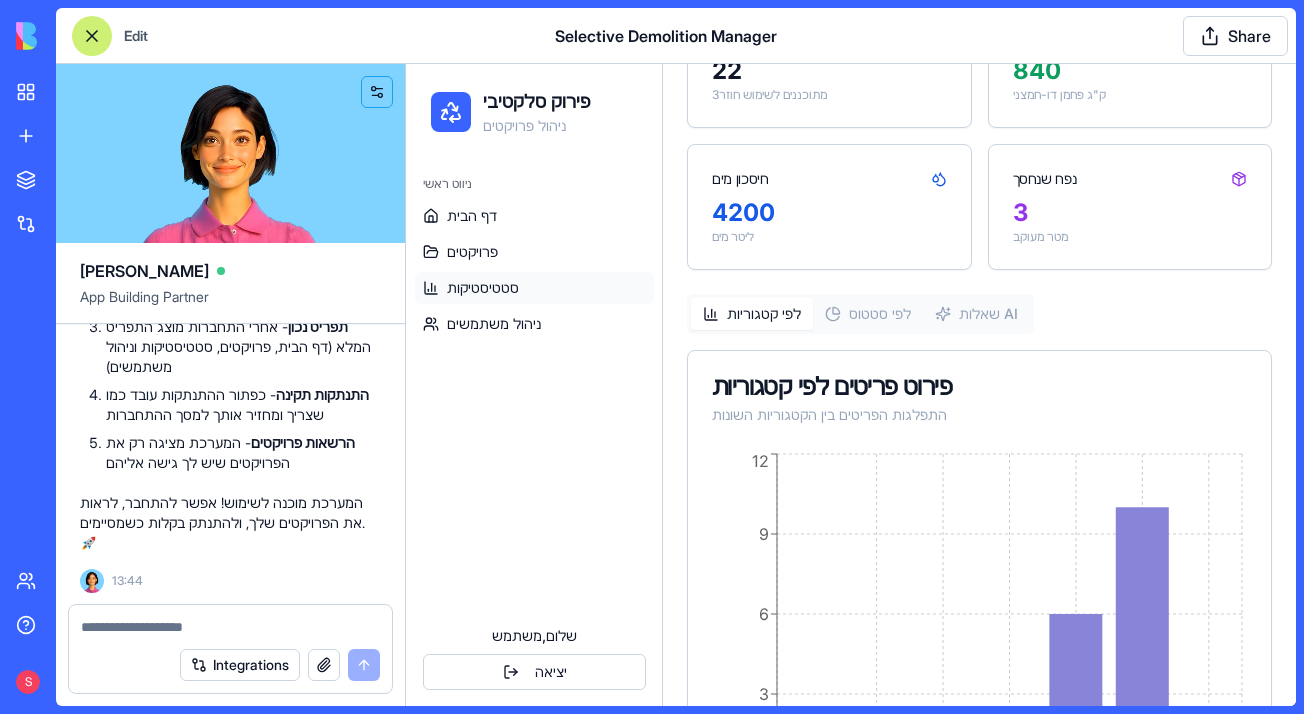 scroll, scrollTop: 474, scrollLeft: 0, axis: vertical 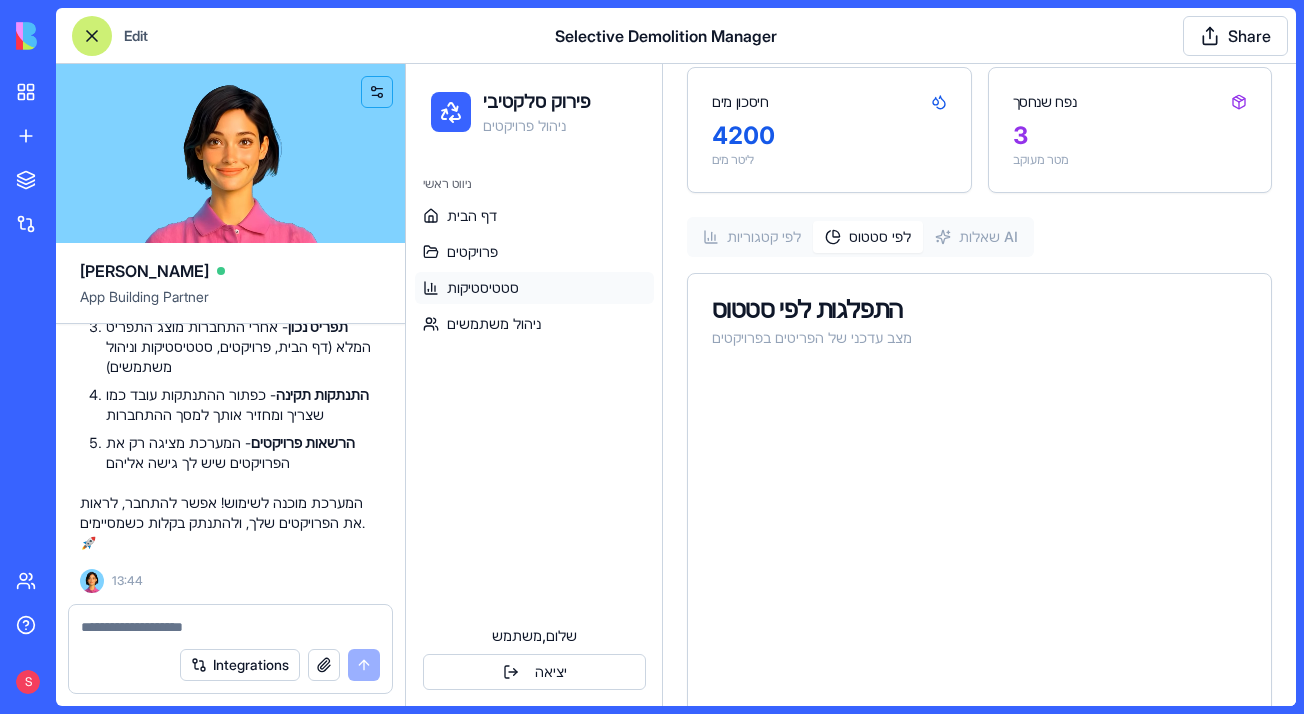 click on "לפי סטטוס" at bounding box center [868, 237] 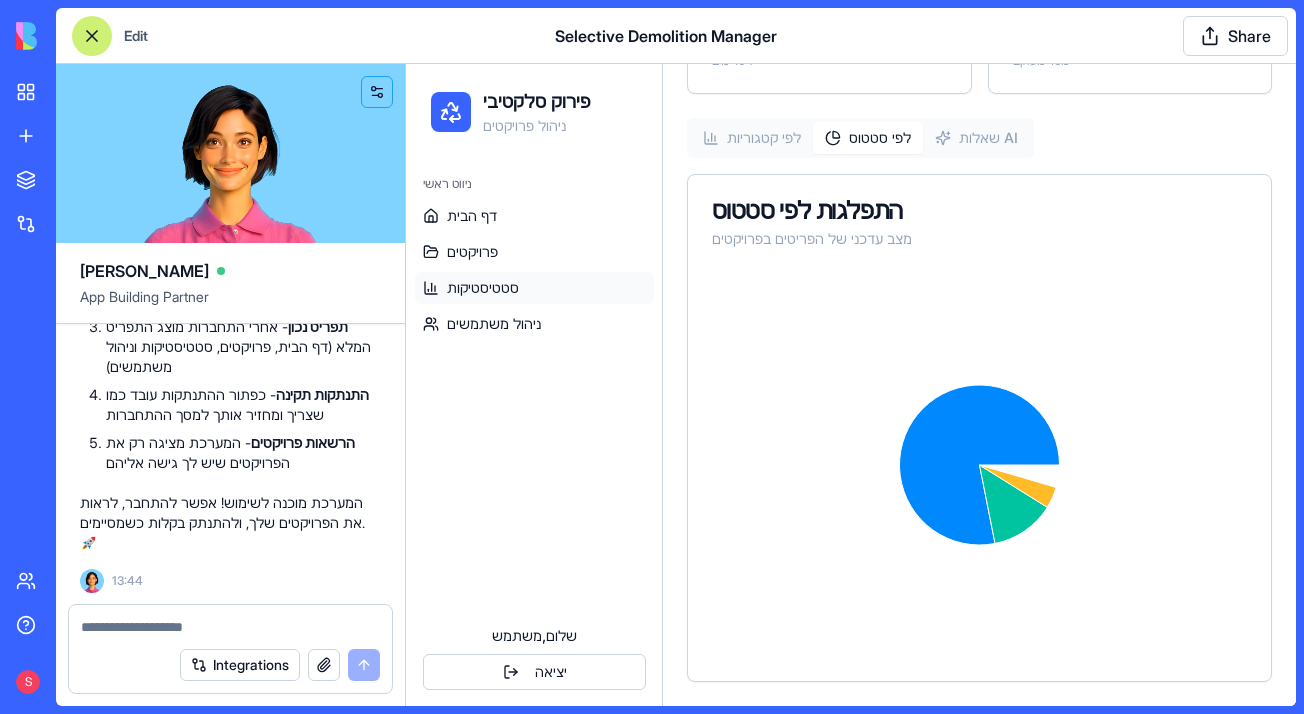 scroll, scrollTop: 573, scrollLeft: 0, axis: vertical 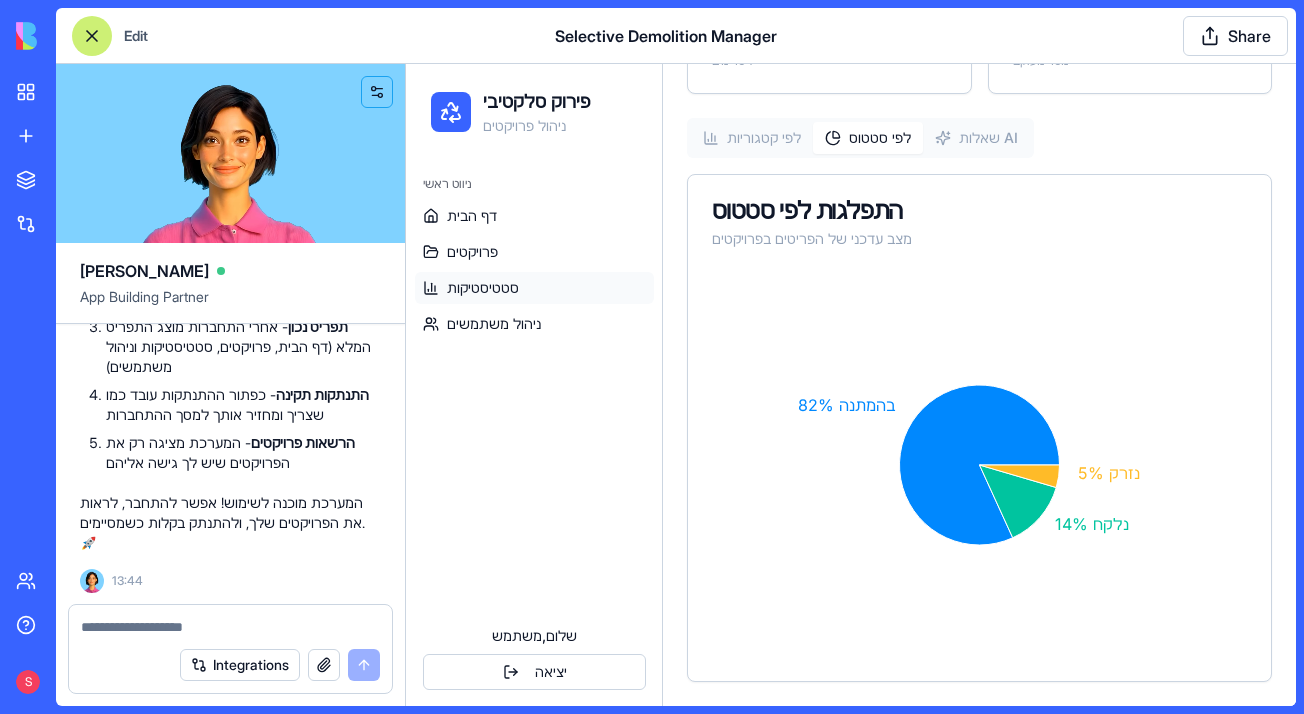 click on "סטטיסטיקות ודוחות צפו בנתונים מפורטים על פרויקטי הפירוק הסלקטיבי והשפעתם הסביבתית סינון נתונים כל הפרויקטים כל הקטגוריות סה"כ פריטים 22 3  מתוכננים לשימוש חוזר חיסכון CO₂ 840 ק"ג פחמן דו-חמצני חיסכון מים 4200 ליטר מים נפח שנחסך 3 מטר מעוקב לפי קטגוריות לפי סטטוס שאלות AI התפלגות לפי סטטוס מצב עדכני של הפריטים בפרויקטים בהמתנה 82% נלקח 14% נזרק 5%" at bounding box center [979, 127] 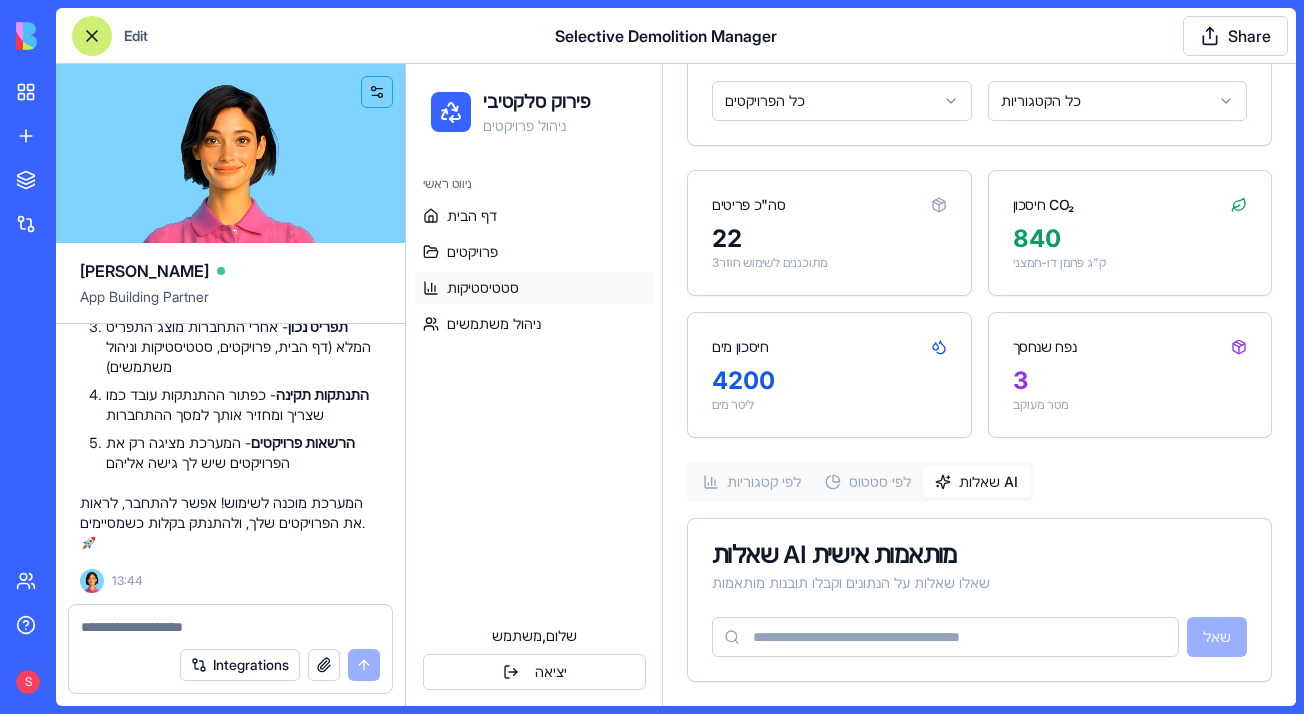scroll, scrollTop: 0, scrollLeft: 0, axis: both 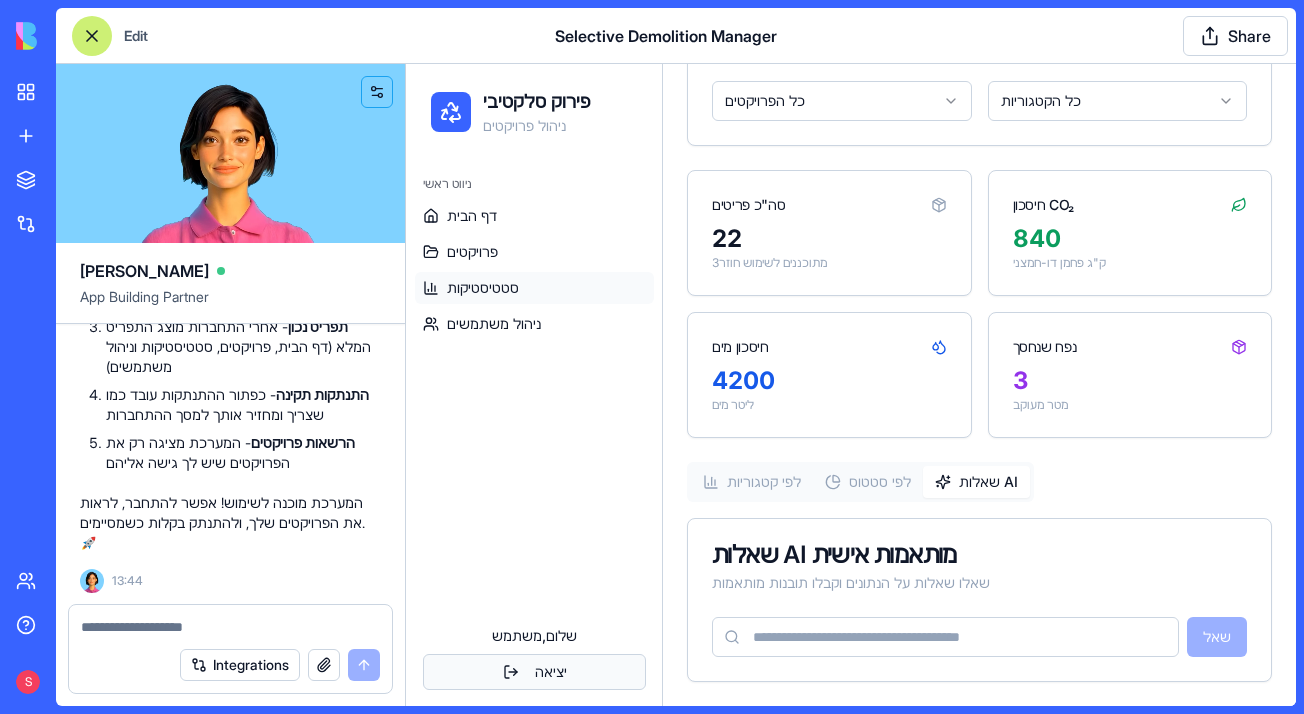 click on "יציאה" at bounding box center [534, 672] 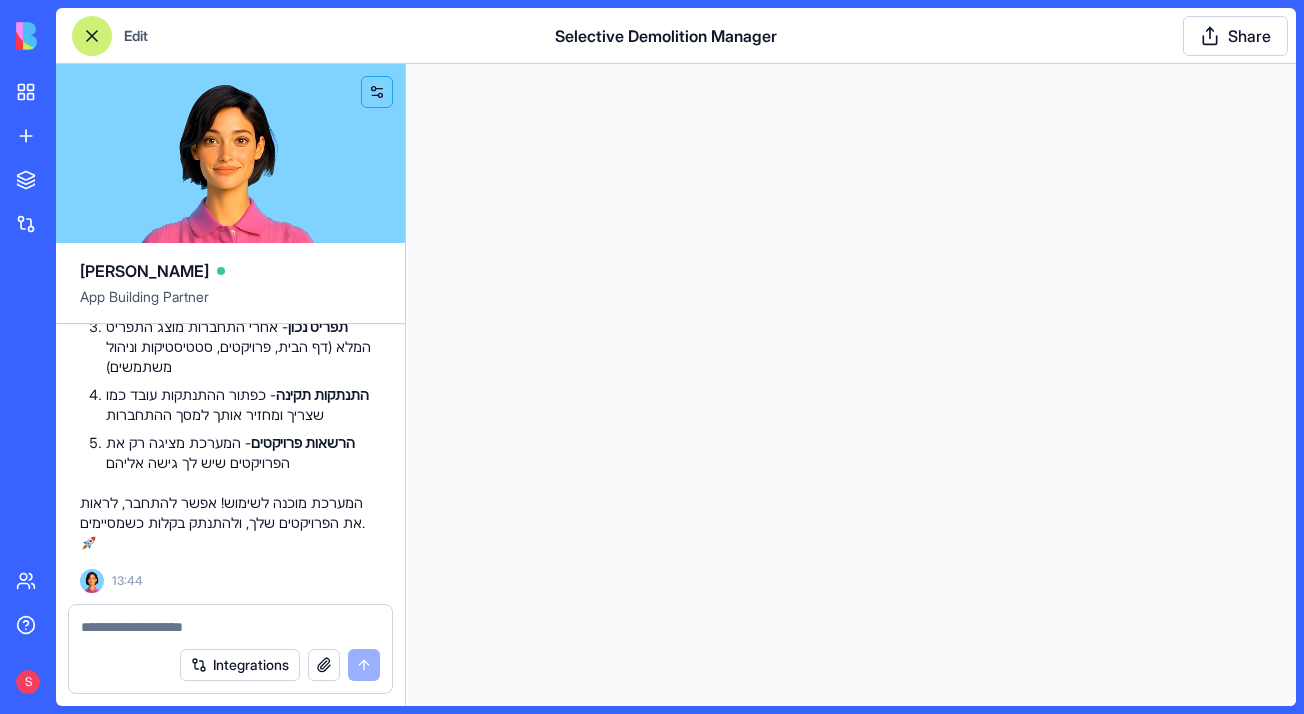 scroll, scrollTop: 0, scrollLeft: 0, axis: both 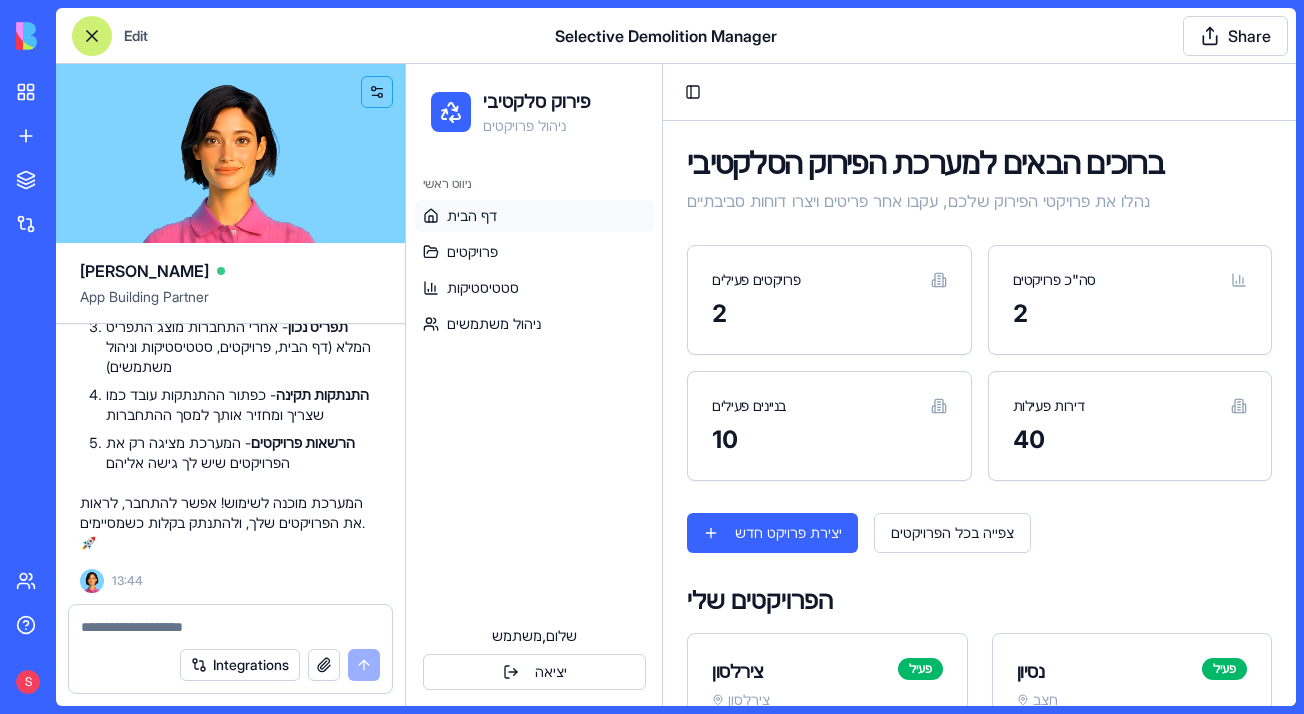 click at bounding box center [230, 627] 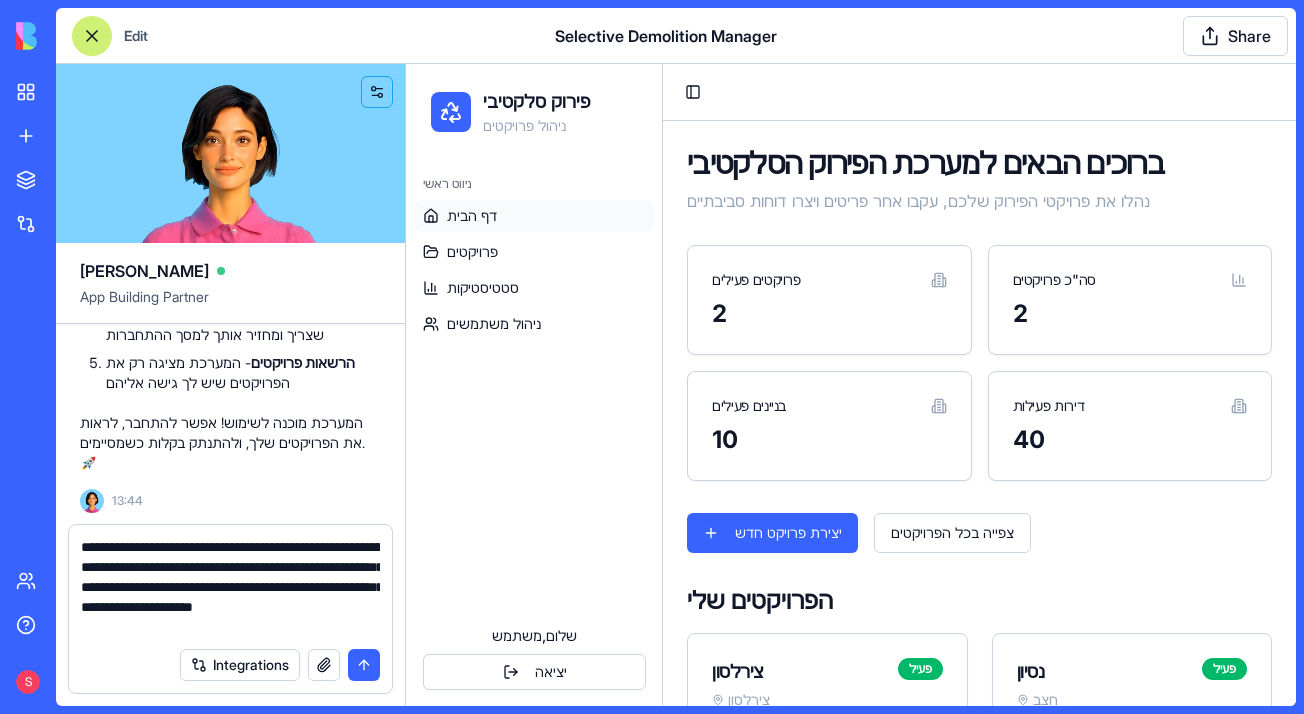 type on "**********" 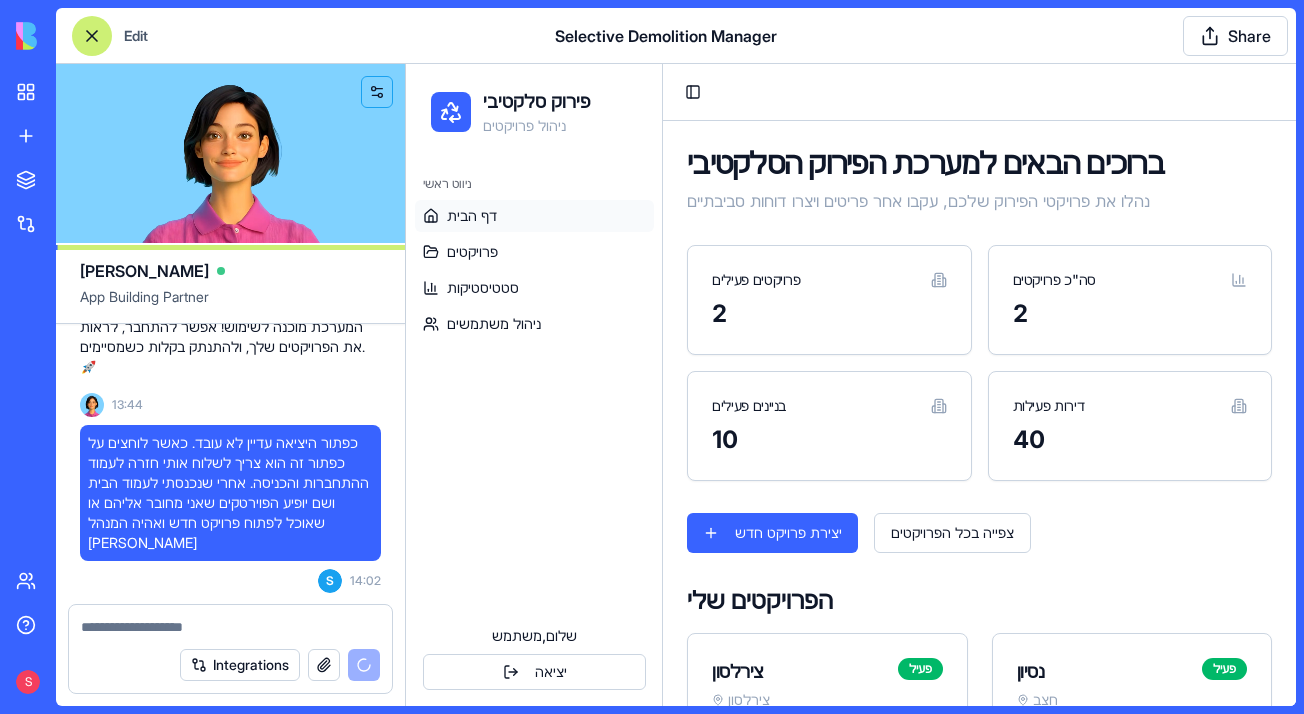 scroll, scrollTop: 26135, scrollLeft: 0, axis: vertical 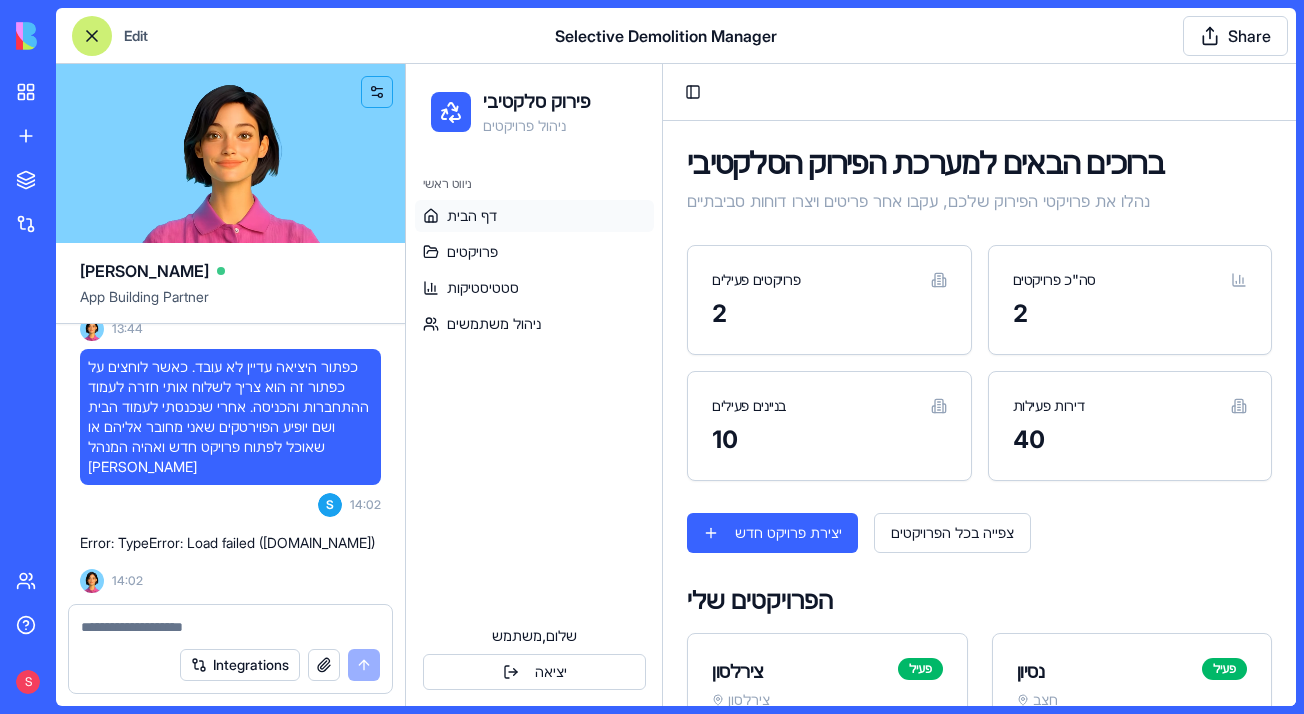 click at bounding box center (230, 627) 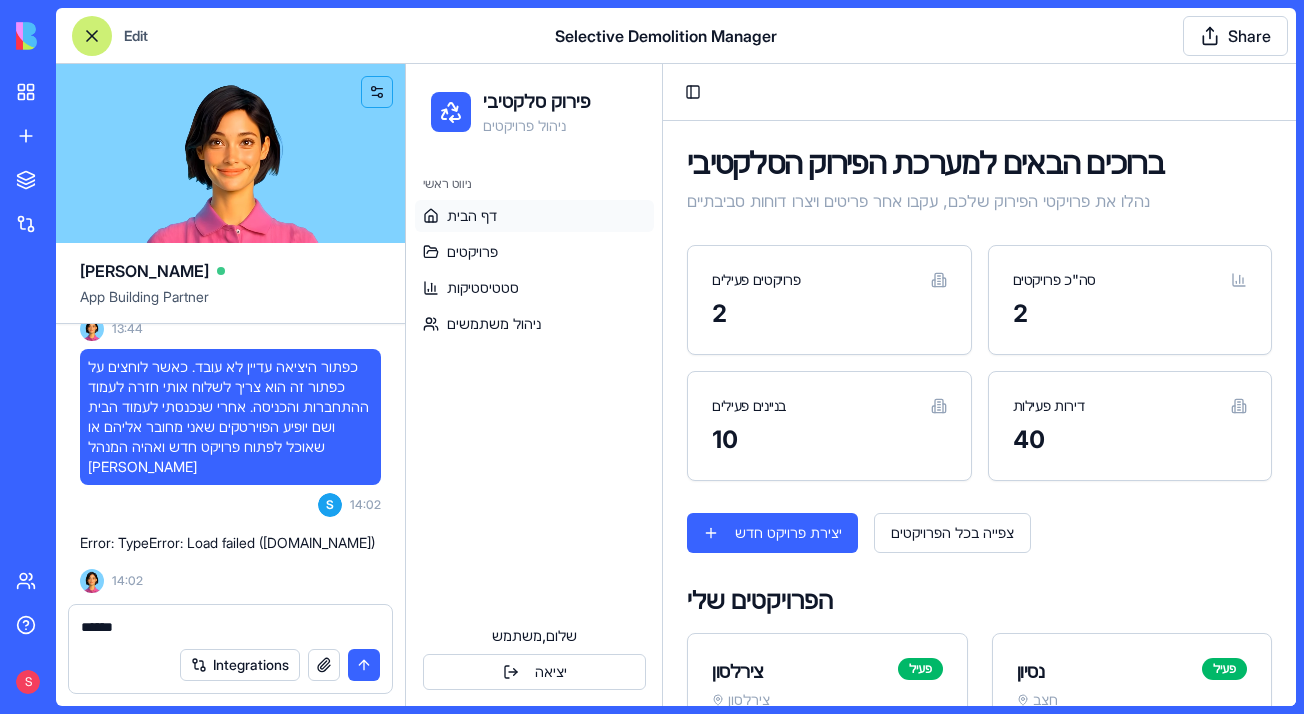 type on "*******" 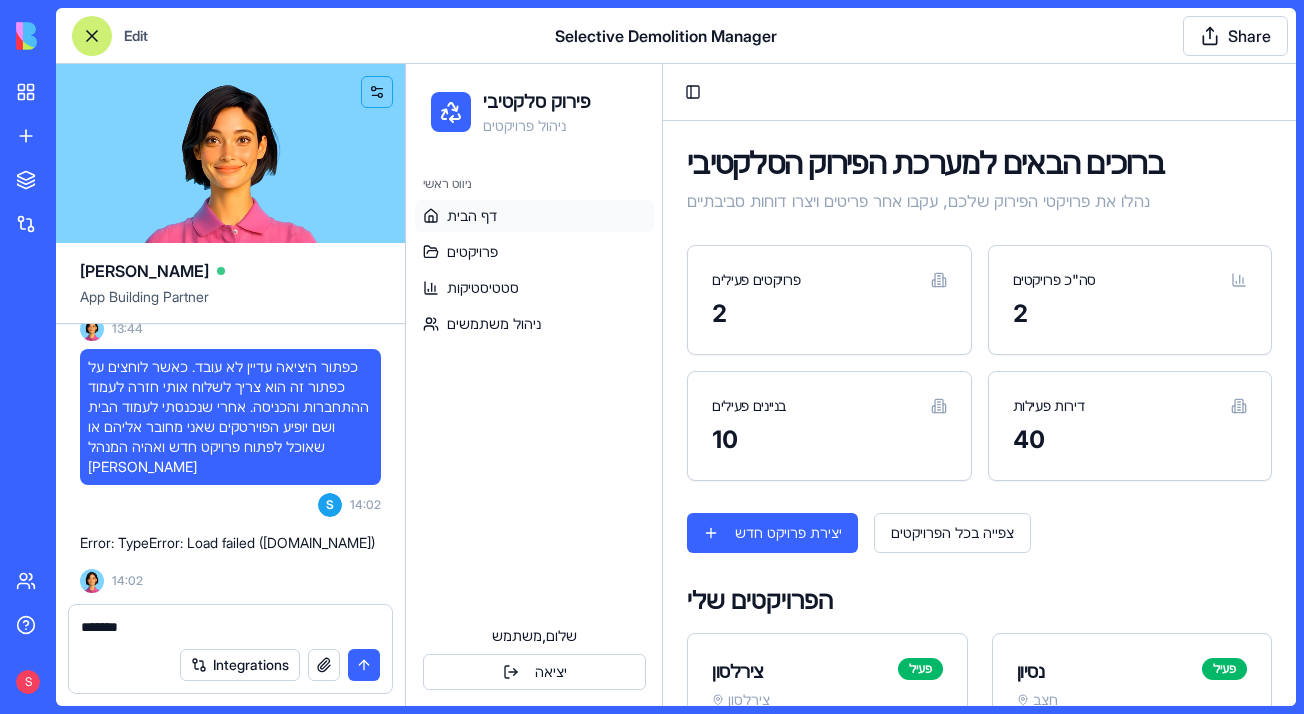 type 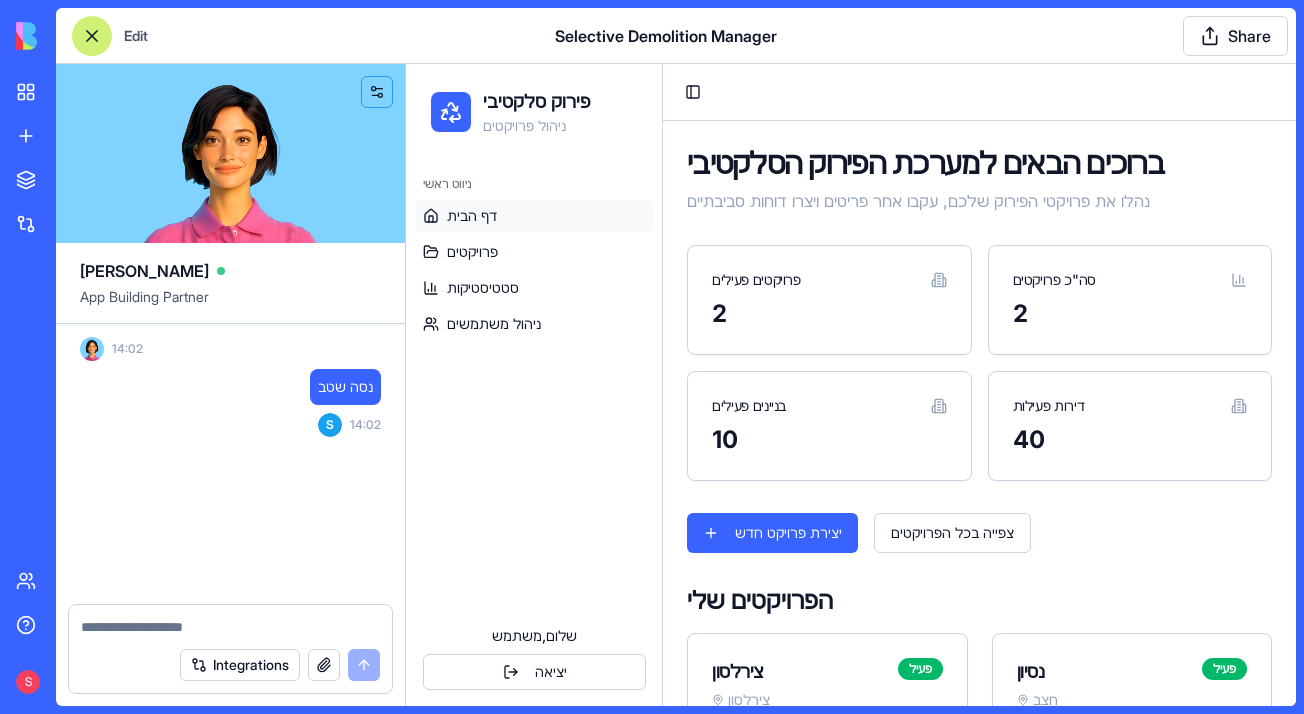 scroll, scrollTop: 26367, scrollLeft: 0, axis: vertical 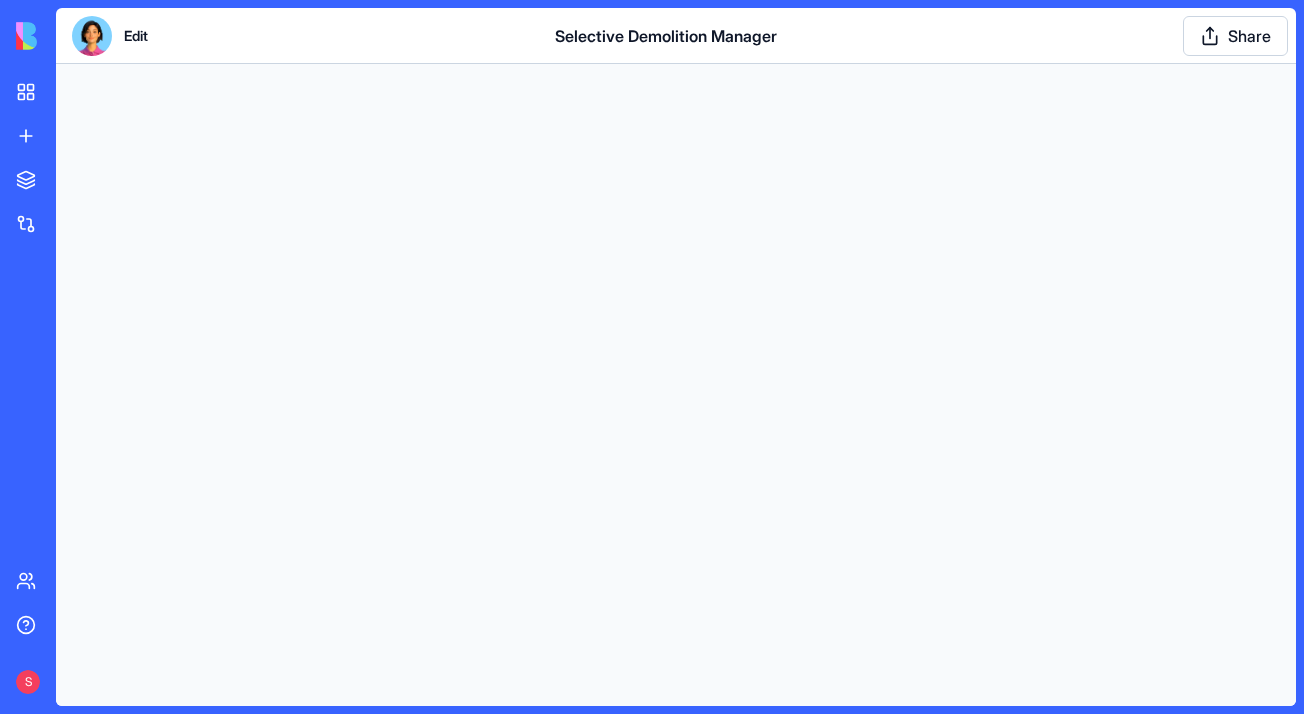 click on "Edit" at bounding box center [136, 36] 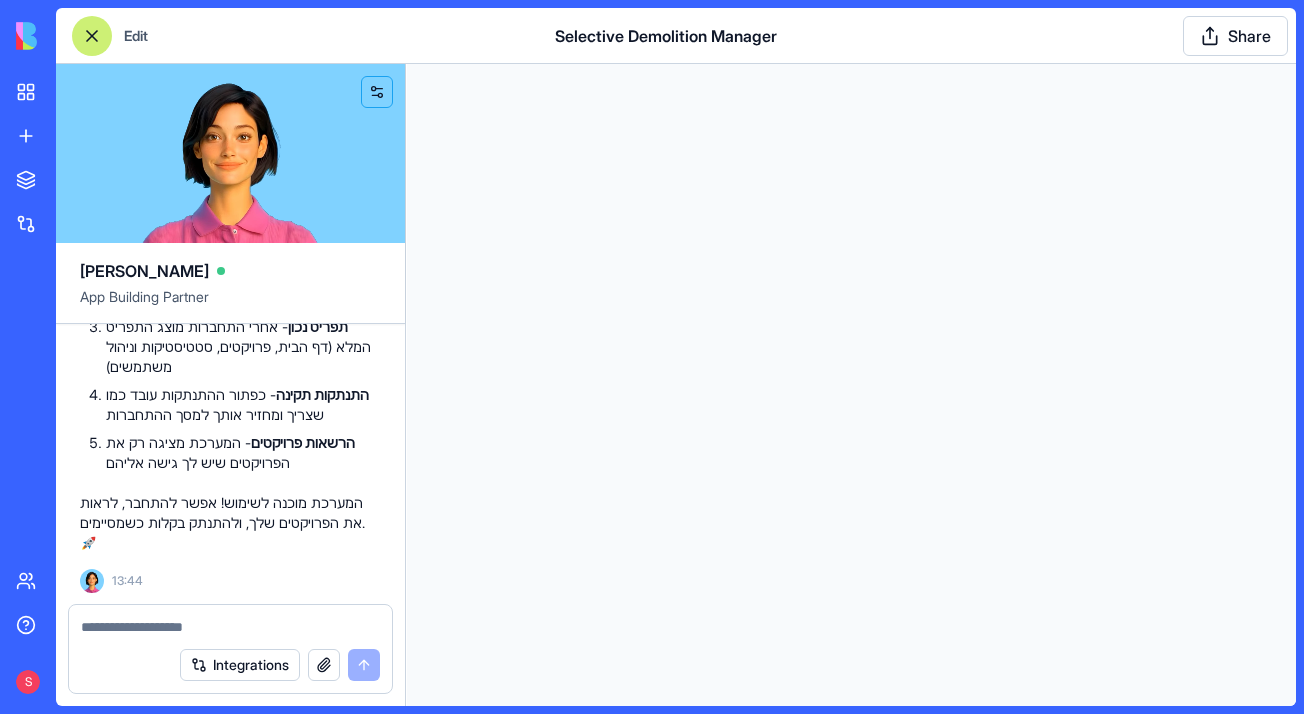 scroll, scrollTop: 25883, scrollLeft: 0, axis: vertical 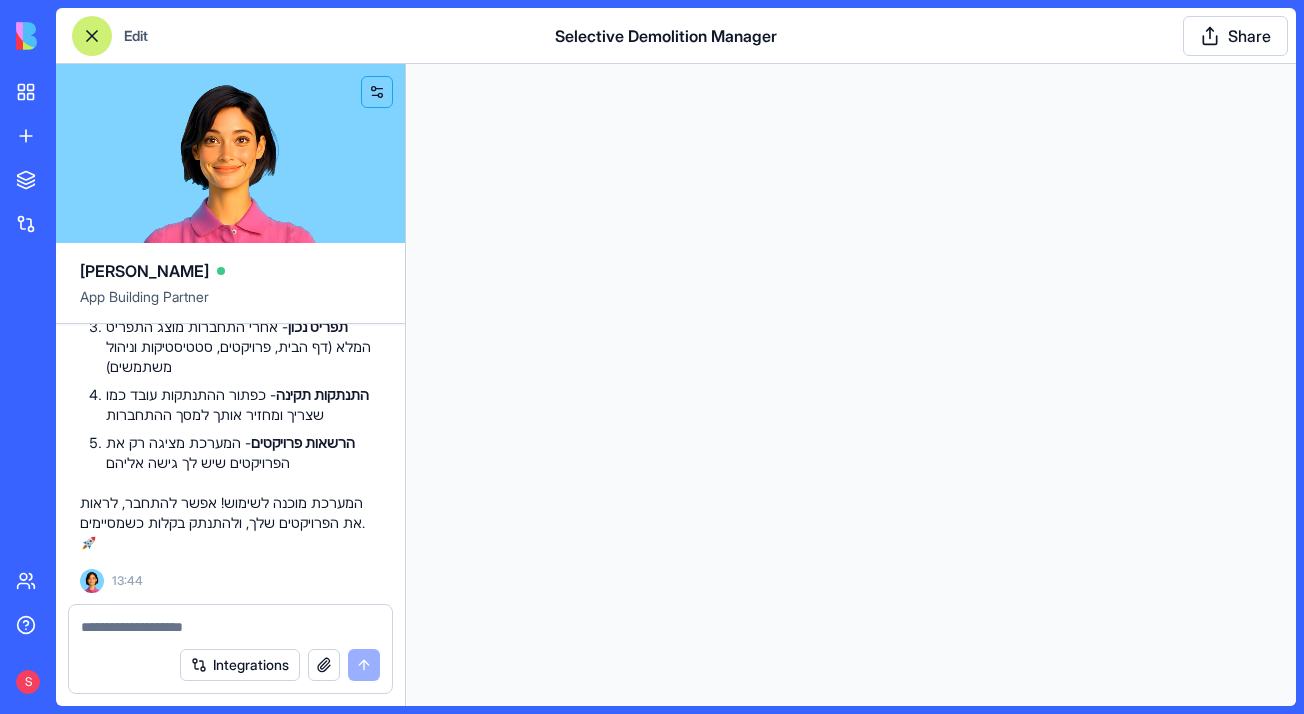 click at bounding box center (230, 627) 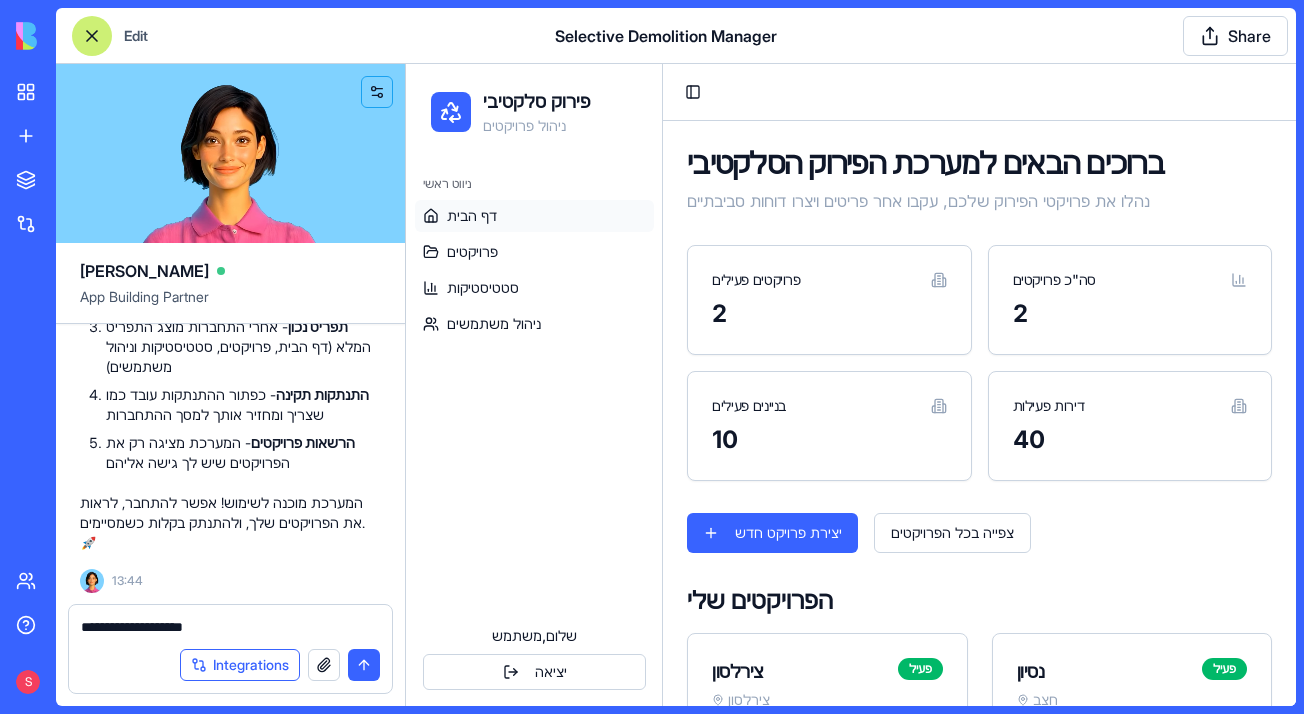 scroll, scrollTop: 25883, scrollLeft: 0, axis: vertical 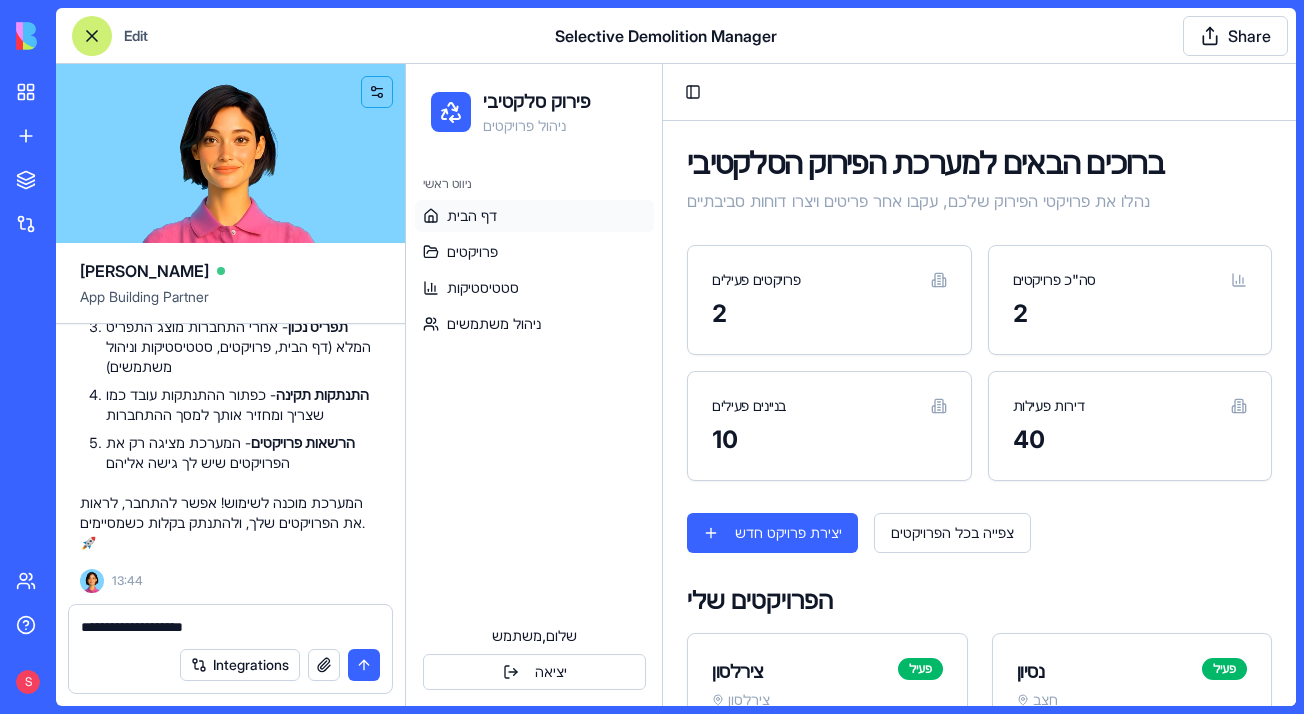 drag, startPoint x: 248, startPoint y: 634, endPoint x: -4, endPoint y: 645, distance: 252.23996 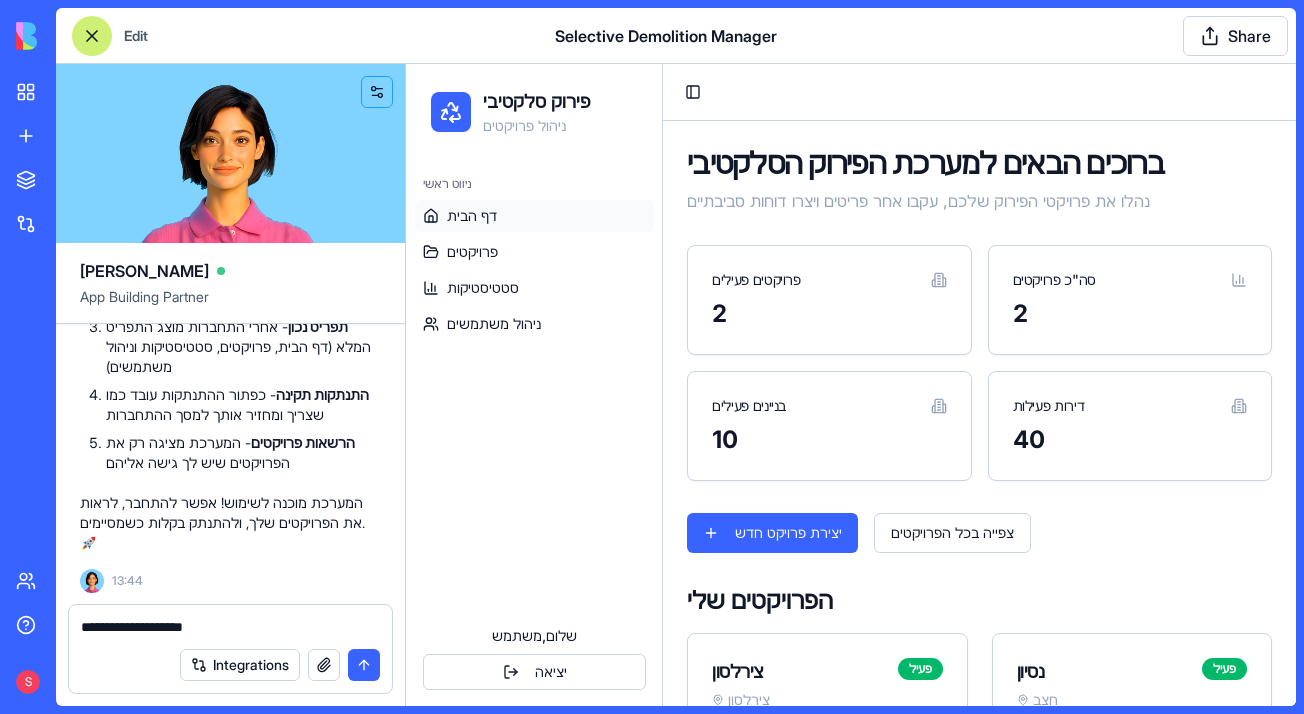 click on "My workspace New App
To pick up a draggable item, press the space bar.
While dragging, use the arrow keys to move the item.
Press space again to drop the item in its new position, or press escape to cancel.
Marketplace Integrations Team Help S Edit Selective Demolition Manager Share Ella App Building Partner Undo S 22:46 🏗️ Selective Demolition Management App Coming Up!
Hey there! I'm Ella, and I'm going to build you a super cool app for managing selective demolition in construction projects. This will help you track items, calculate environmental impact, and manage everything from your tablet or phone. Let's make demolition smarter! 🚀
Let me create the data structure and implement your app right away. Setting up your data structure Now, let's add some sample data to get you started: Now, let's implement the app with all the required pages and functionality: Naming the app Working on the "AppLayout"  Working on the "Home" page Working on the "Projects" page
You can now:" at bounding box center [652, 357] 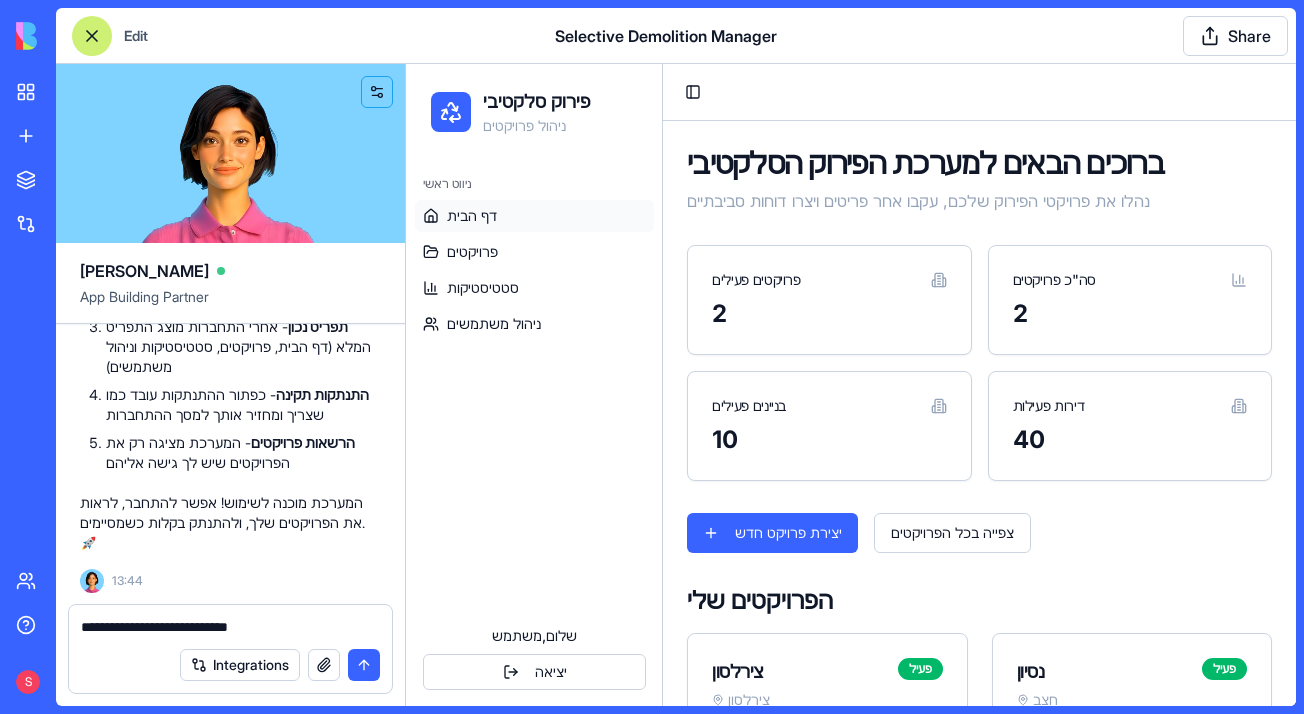 type on "**********" 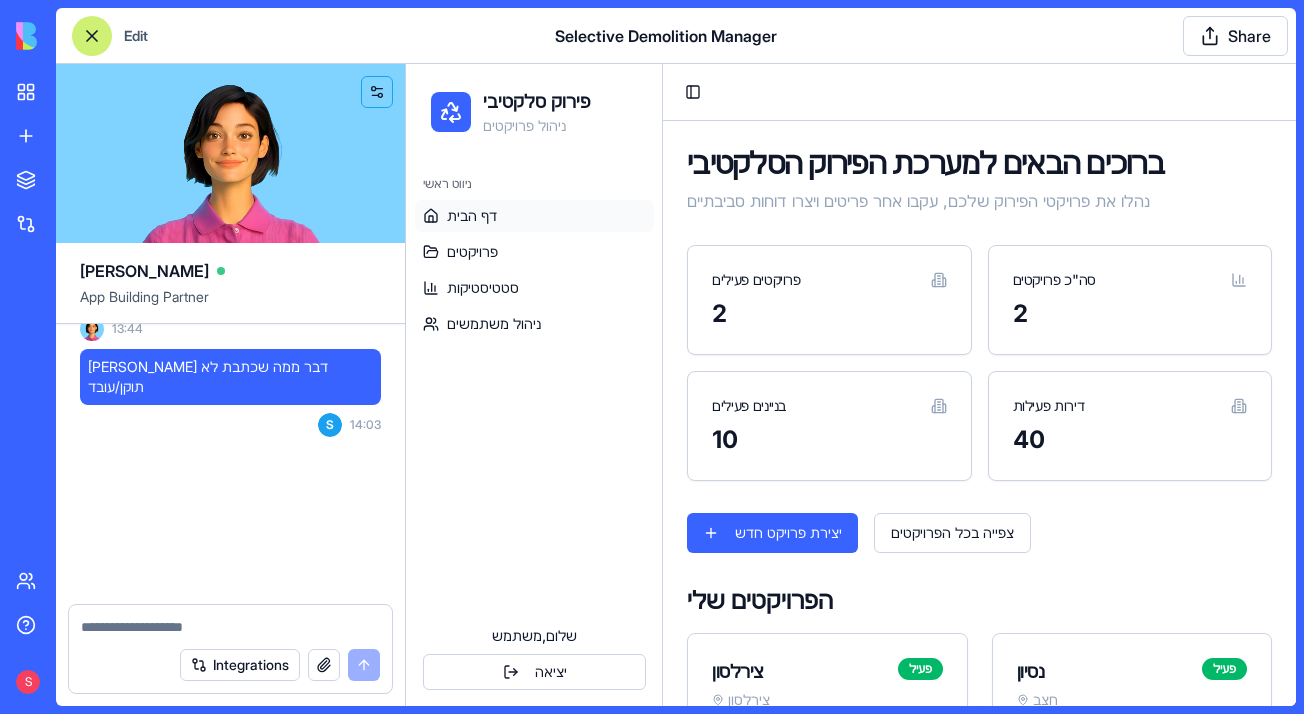 scroll, scrollTop: 26115, scrollLeft: 0, axis: vertical 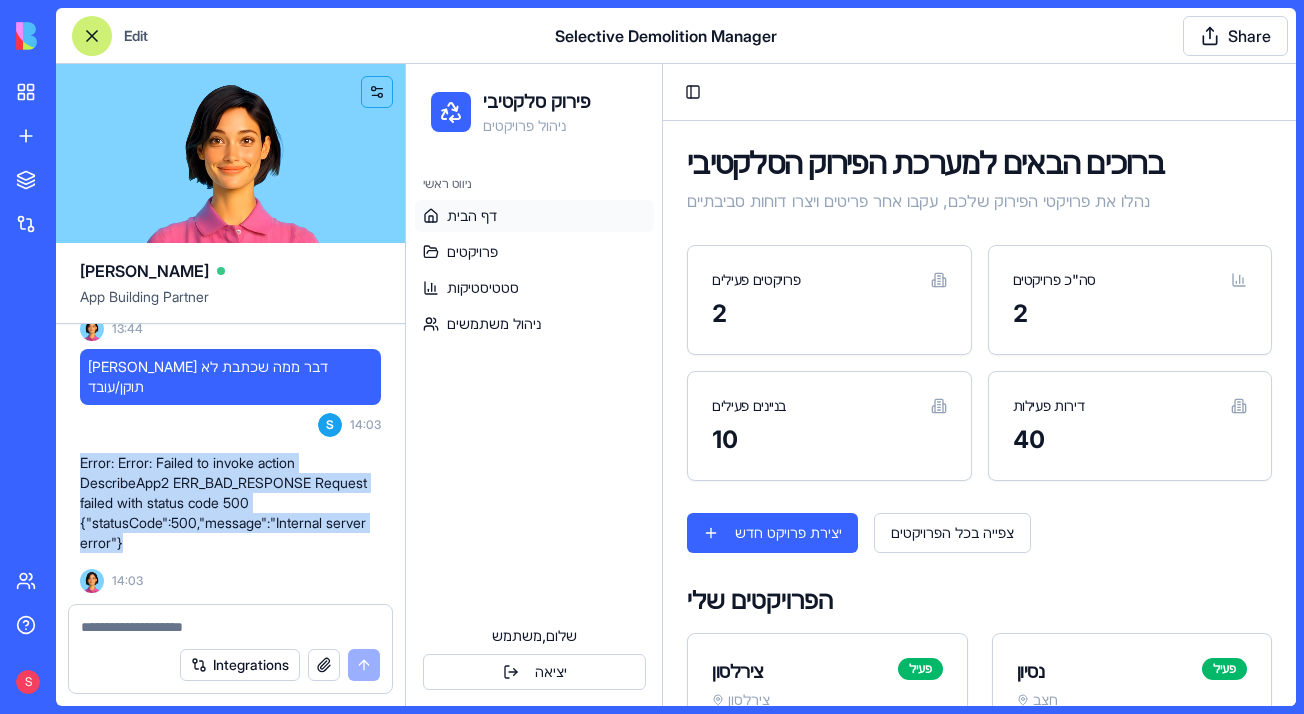 drag, startPoint x: 76, startPoint y: 457, endPoint x: 224, endPoint y: 552, distance: 175.86642 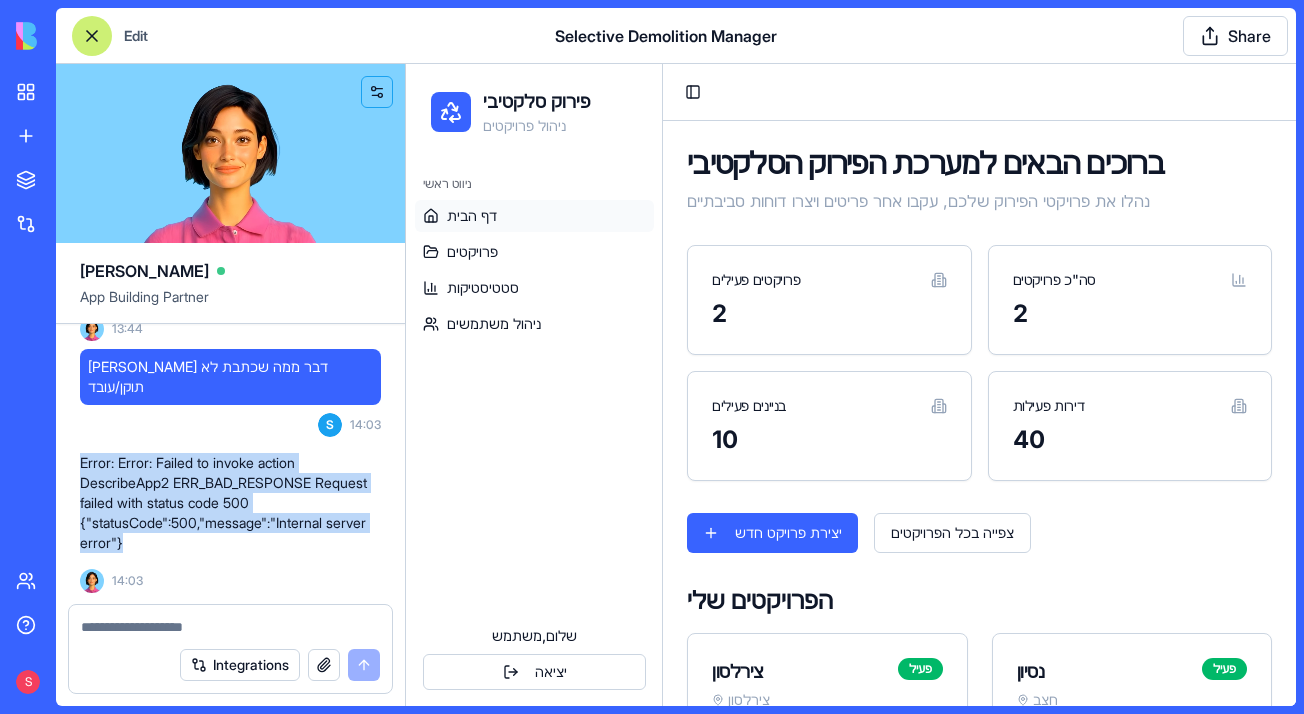 click on "Undo S 22:46 🏗️ Selective Demolition Management App Coming Up!
Hey there! I'm Ella, and I'm going to build you a super cool app for managing selective demolition in construction projects. This will help you track items, calculate environmental impact, and manage everything from your tablet or phone. Let's make demolition smarter! 🚀
Let me create the data structure and implement your app right away. Setting up your data structure Now, let's add some sample data to get you started: Now, let's implement the app with all the required pages and functionality: Naming the app Working on the "AppLayout"  Working on the "Home" page Working on the "Projects" page Working on the "ProjectDetails" page Working on the "Statistics" page Working on the "UserManagement" page Verifying everything works together 🎉 Your Selective Demolition Manager is Ready!
You can now:
Track items across all your projects with photos and voice notes 📸
Monitor item status (pending/removed/discarded)" at bounding box center [230, -12159] 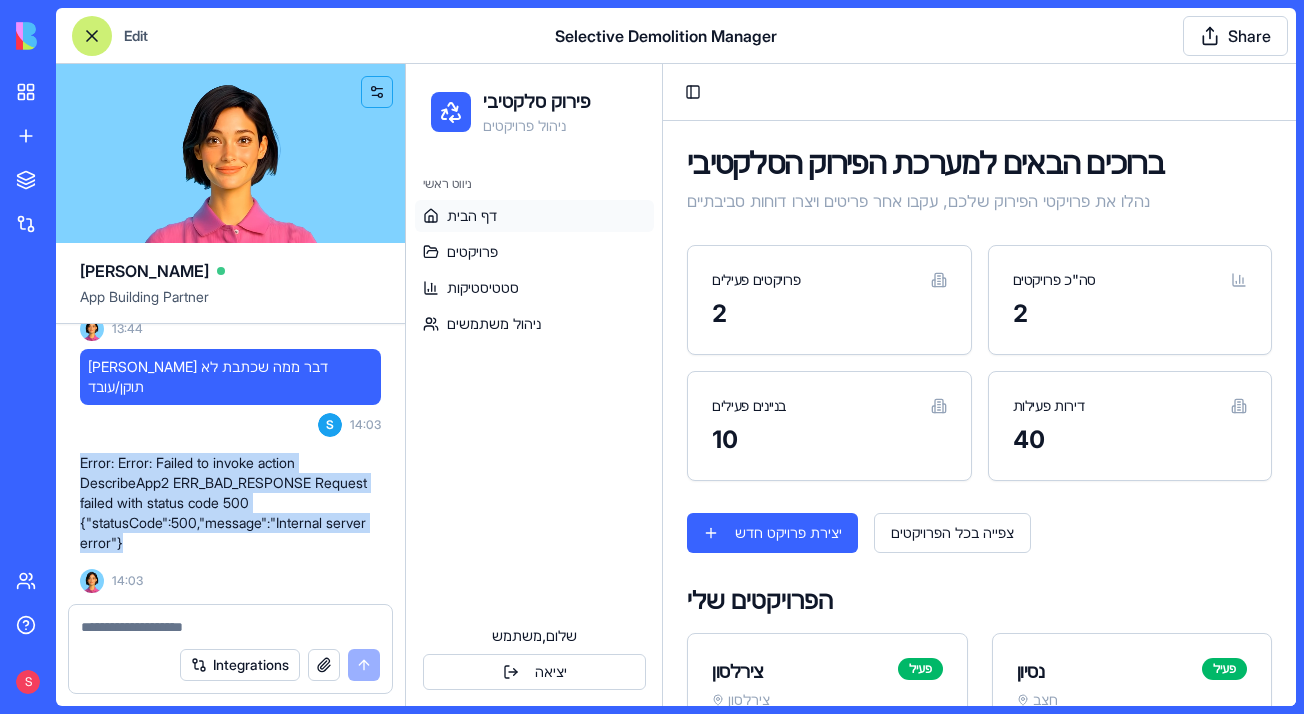 copy on "Error: Error: Failed to invoke action DescribeApp2 ERR_BAD_RESPONSE Request failed with status code 500 {"statusCode":500,"message":"Internal server error"}" 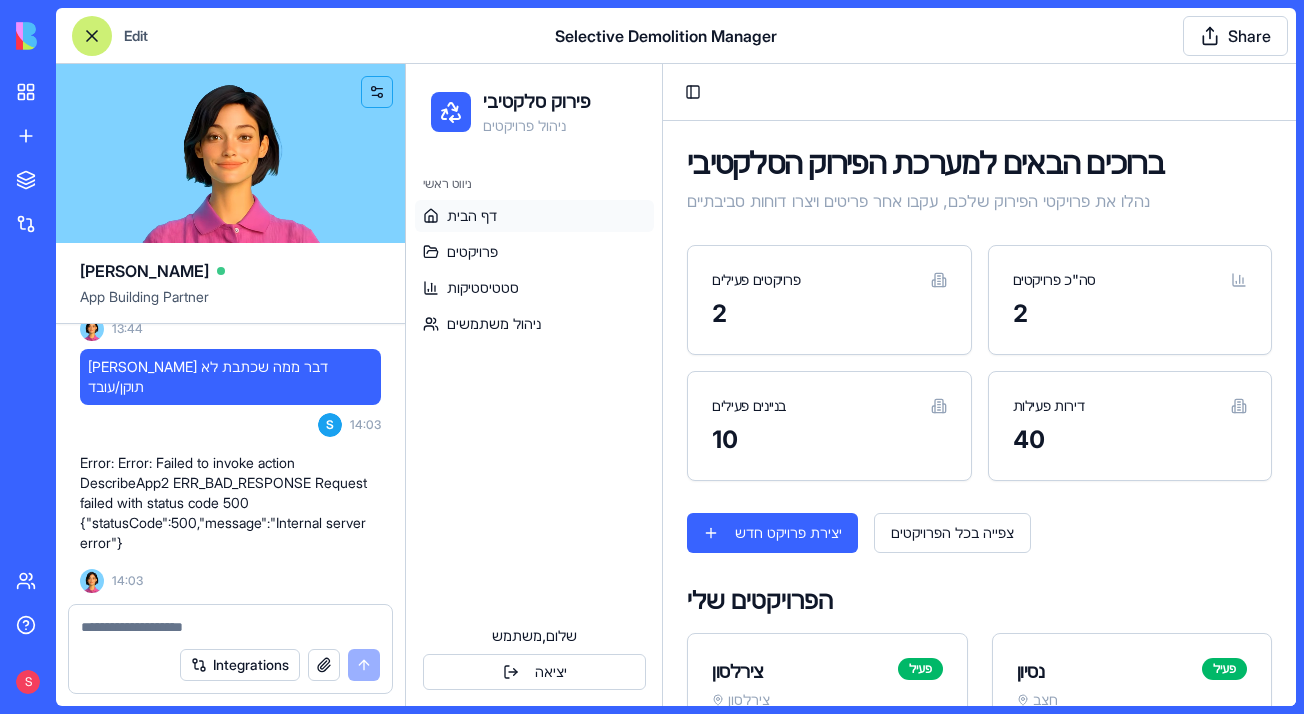 click at bounding box center [230, 627] 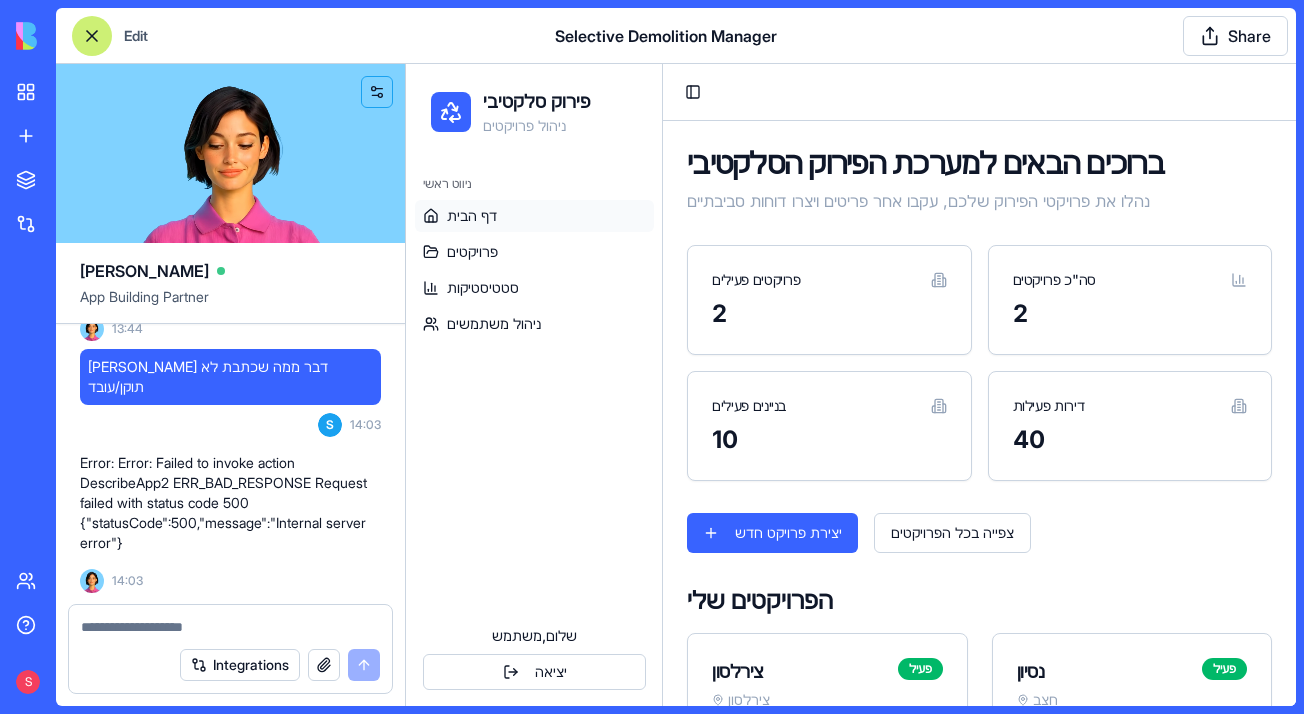 paste on "**********" 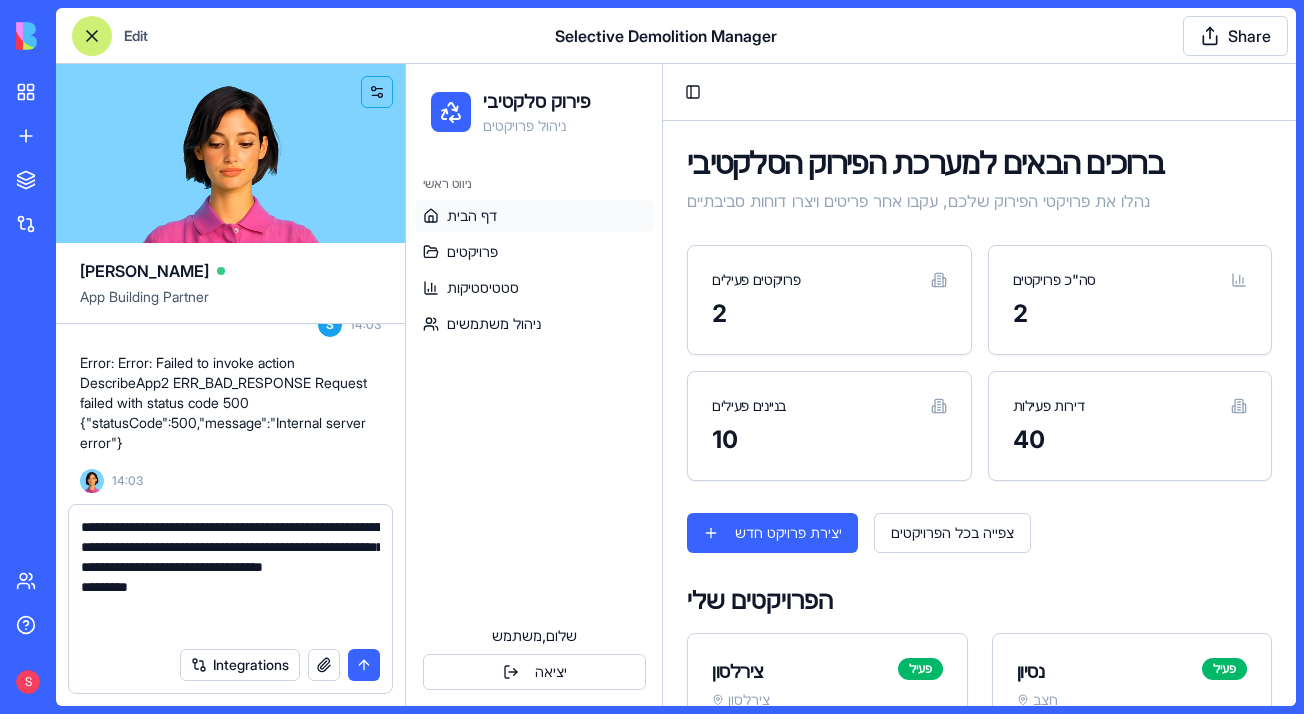 type on "**********" 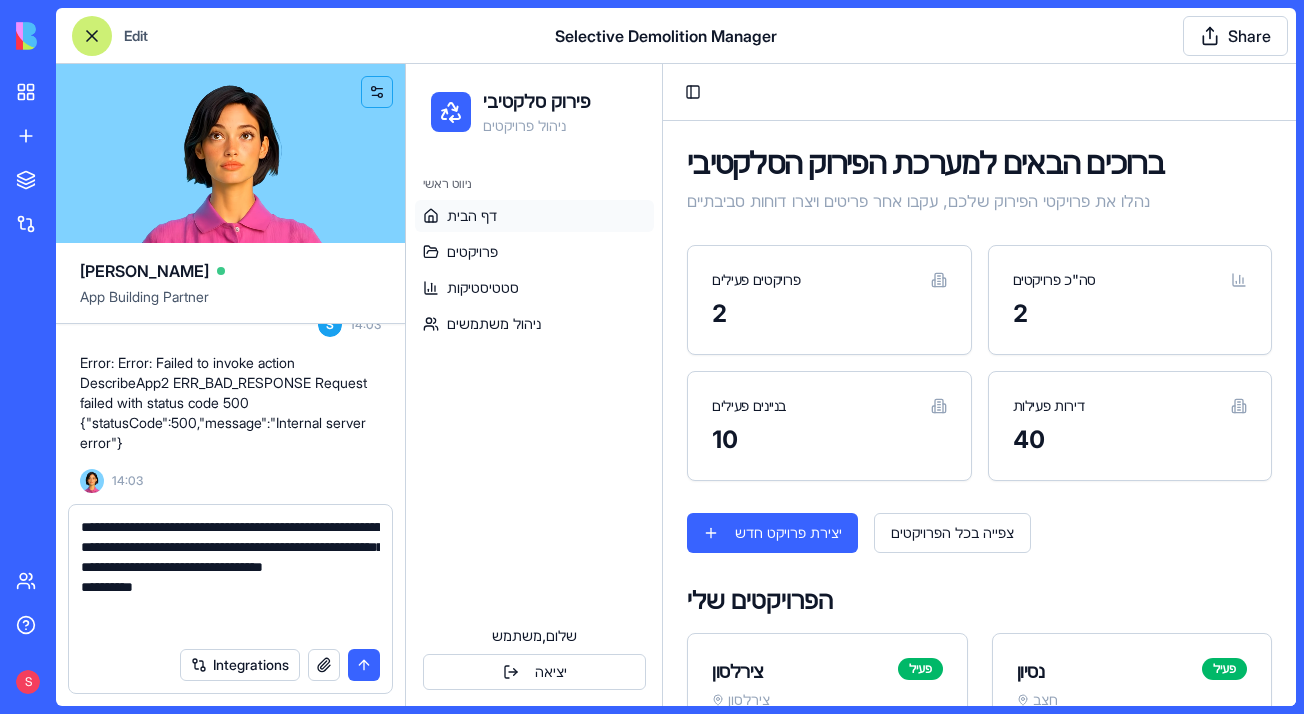 type 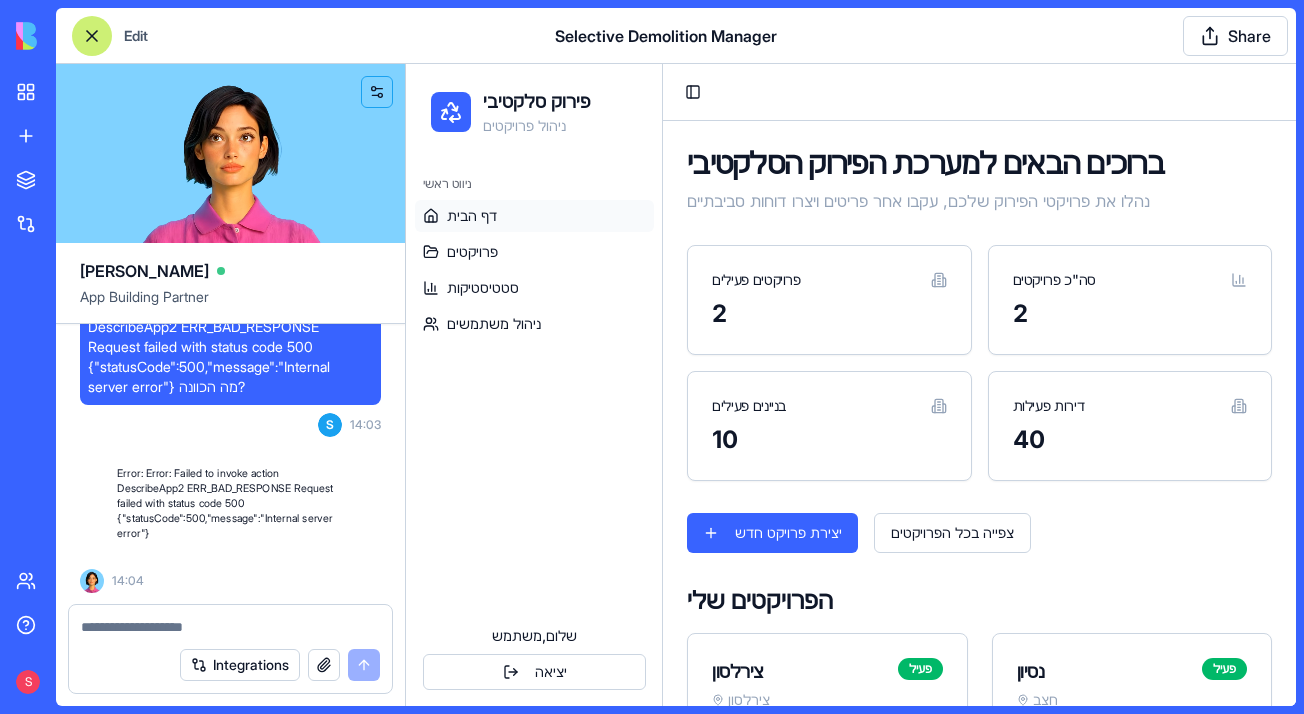 scroll, scrollTop: 26427, scrollLeft: 0, axis: vertical 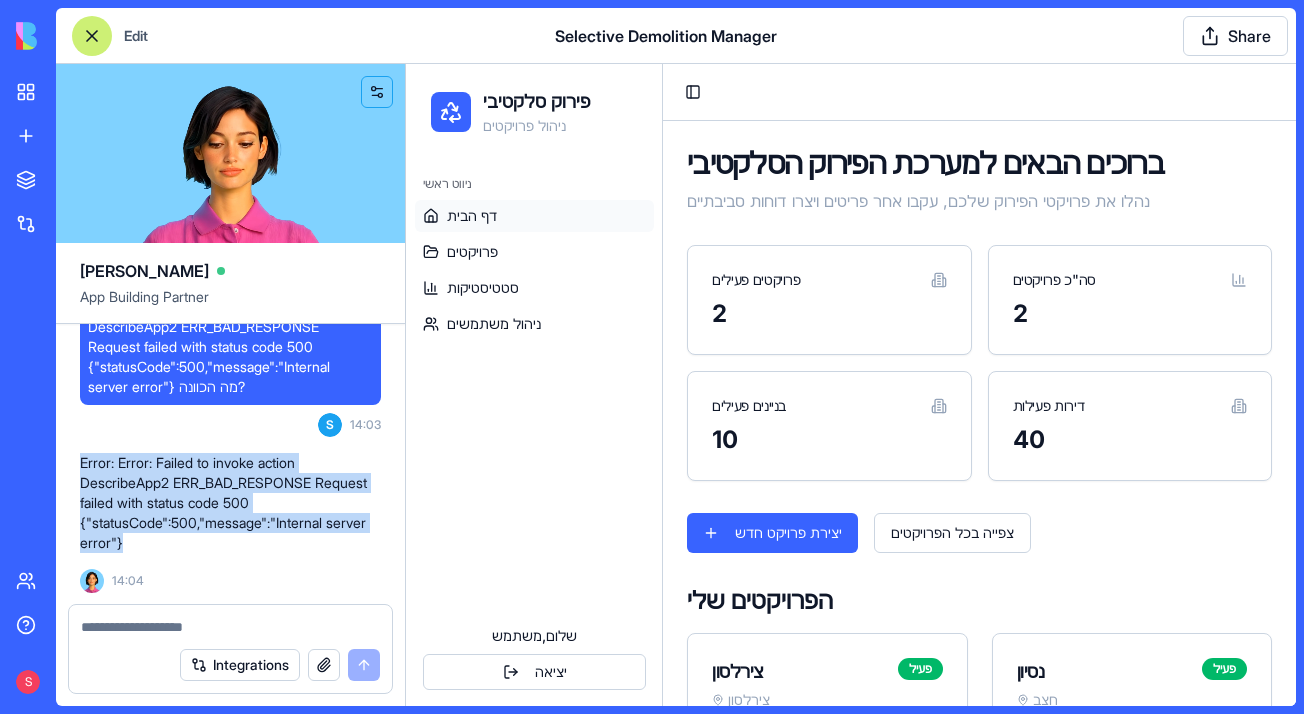 drag, startPoint x: 77, startPoint y: 457, endPoint x: 208, endPoint y: 543, distance: 156.70673 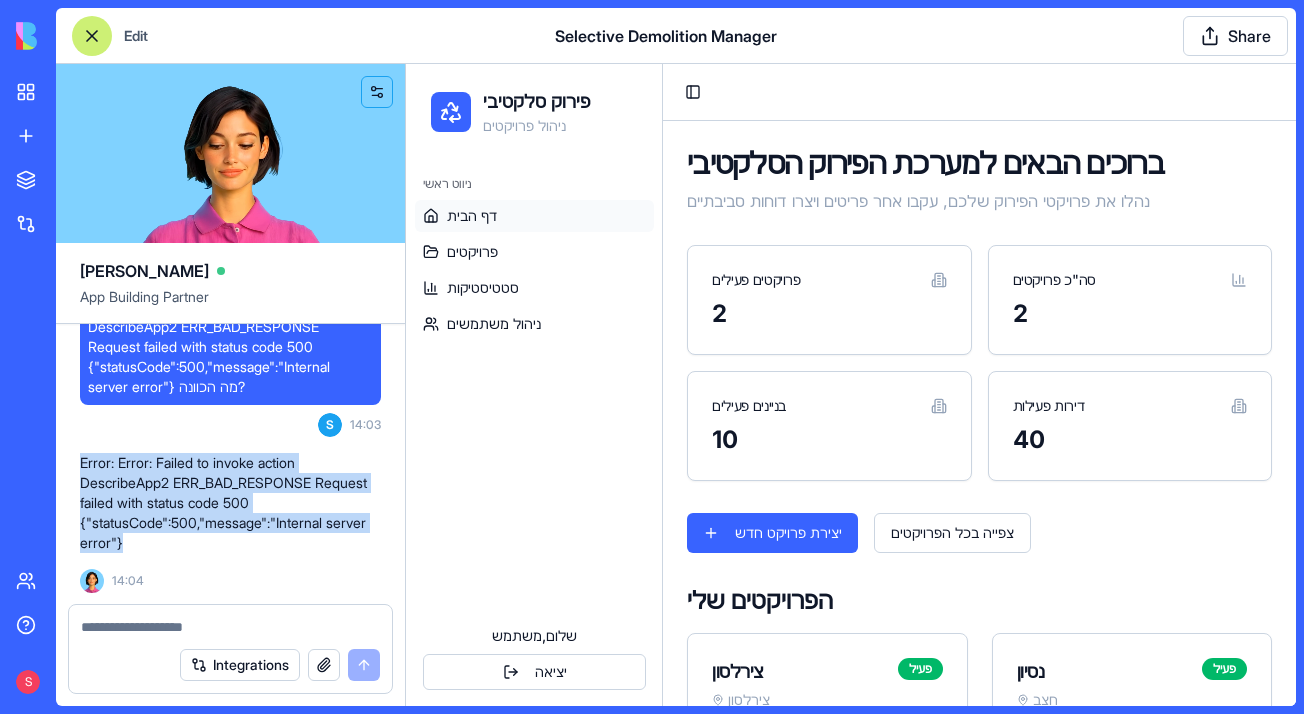 click on "Undo S 22:46 🏗️ Selective Demolition Management App Coming Up!
Hey there! I'm Ella, and I'm going to build you a super cool app for managing selective demolition in construction projects. This will help you track items, calculate environmental impact, and manage everything from your tablet or phone. Let's make demolition smarter! 🚀
Let me create the data structure and implement your app right away. Setting up your data structure Now, let's add some sample data to get you started: Now, let's implement the app with all the required pages and functionality: Naming the app Working on the "AppLayout"  Working on the "Home" page Working on the "Projects" page Working on the "ProjectDetails" page Working on the "Statistics" page Working on the "UserManagement" page Verifying everything works together 🎉 Your Selective Demolition Manager is Ready!
You can now:
Track items across all your projects with photos and voice notes 📸
Monitor item status (pending/removed/discarded)" at bounding box center (230, -12315) 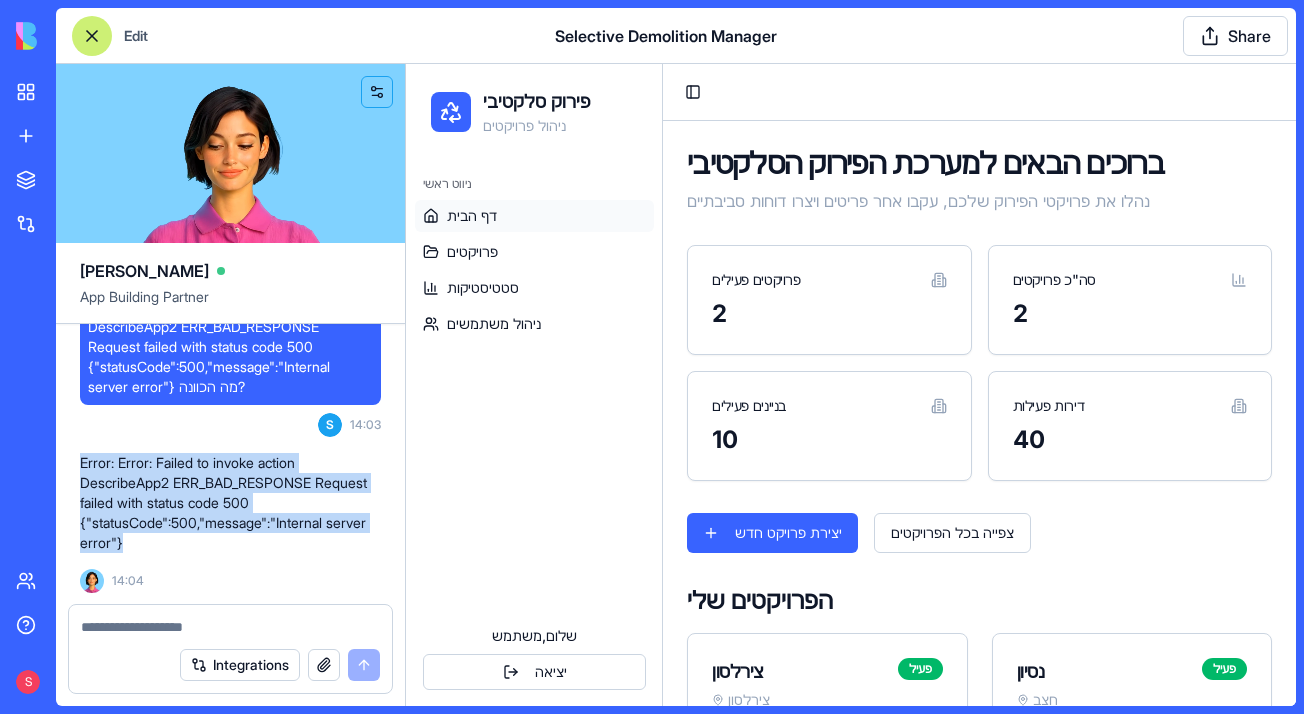 copy on "Error: Error: Failed to invoke action DescribeApp2 ERR_BAD_RESPONSE Request failed with status code 500 {"statusCode":500,"message":"Internal server error"}" 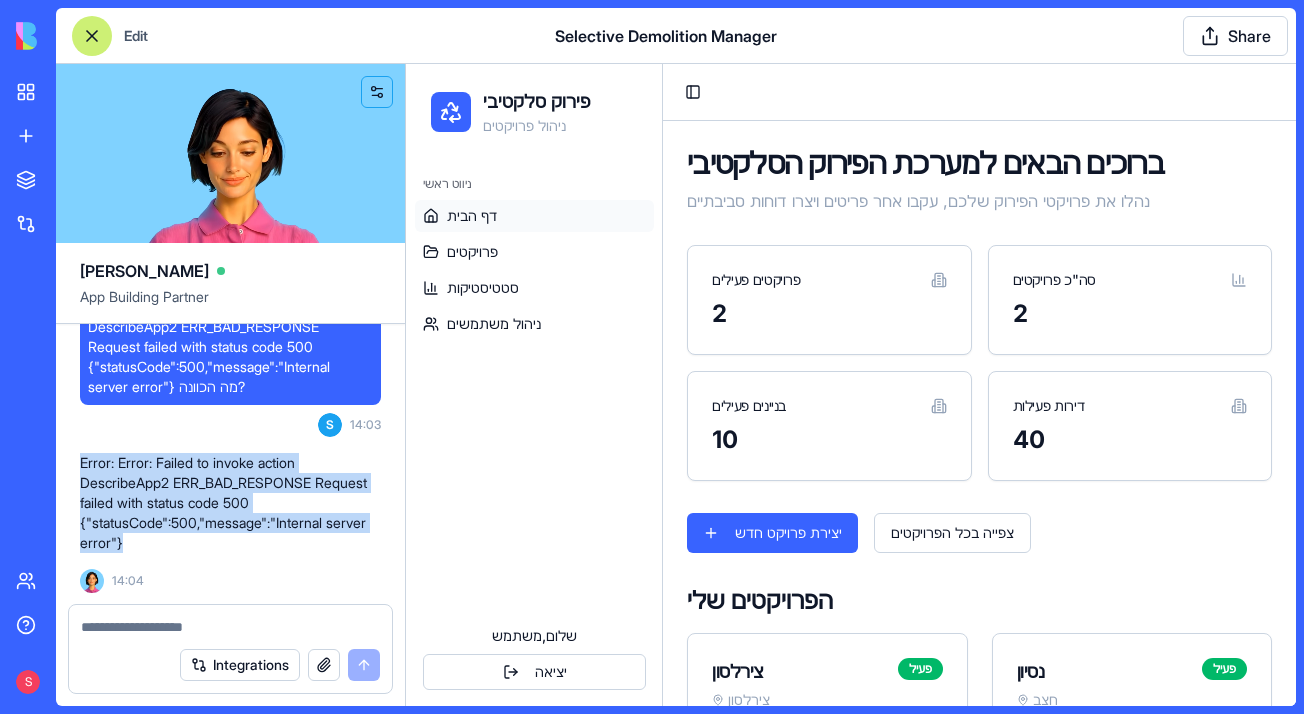 click on "Error: Error: Failed to invoke action DescribeApp2 ERR_BAD_RESPONSE Request failed with status code 500 {"statusCode":500,"message":"Internal server error"}" at bounding box center [230, 503] 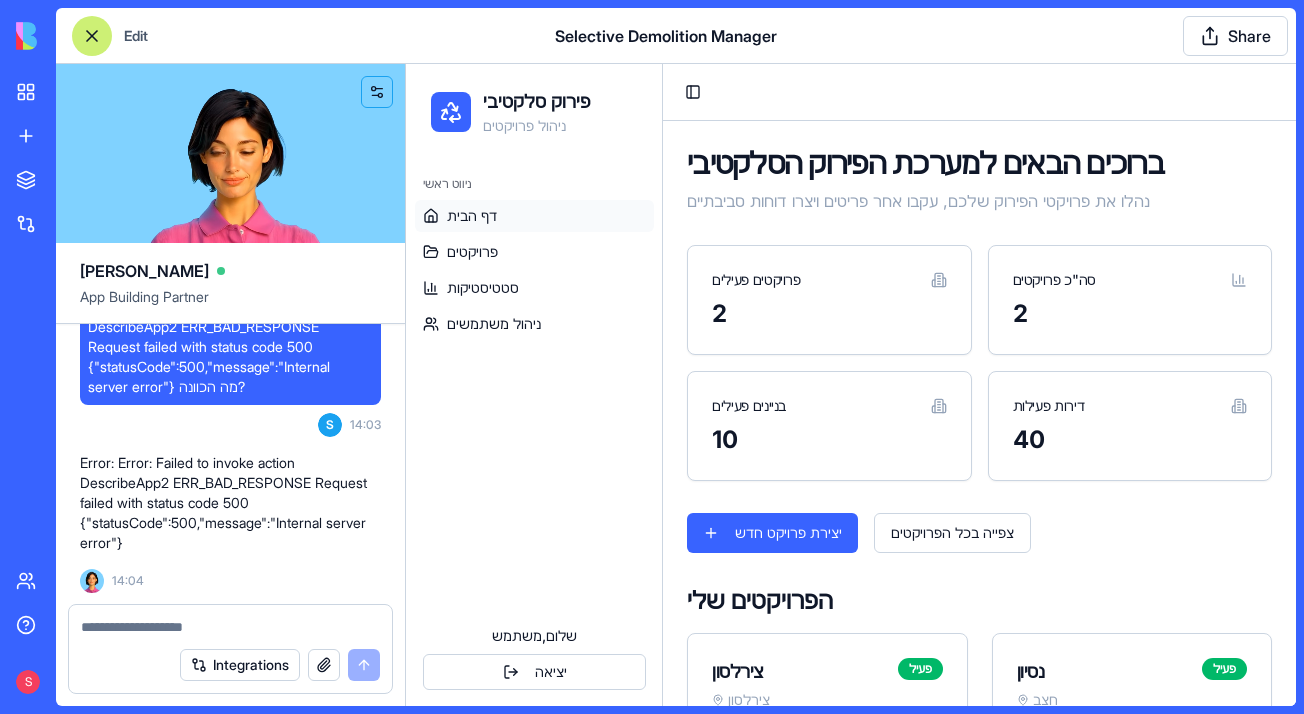 scroll, scrollTop: 26427, scrollLeft: 0, axis: vertical 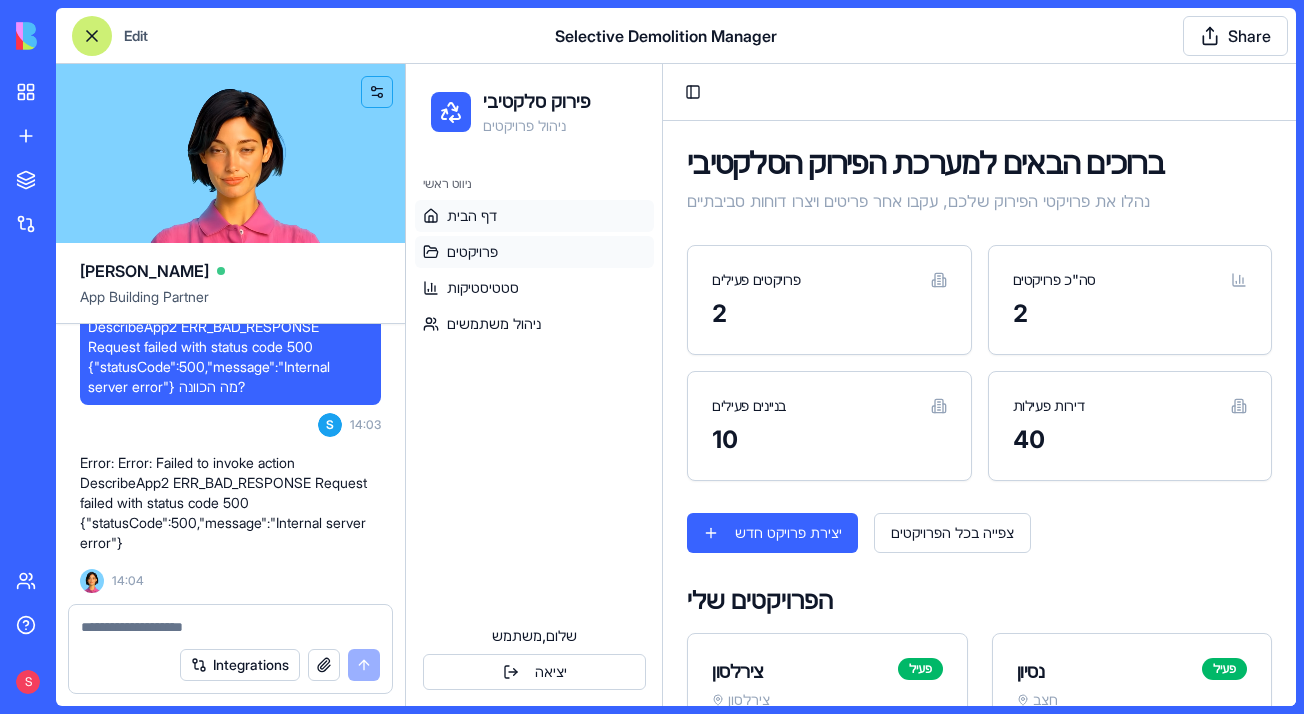 click on "פרויקטים" at bounding box center [472, 252] 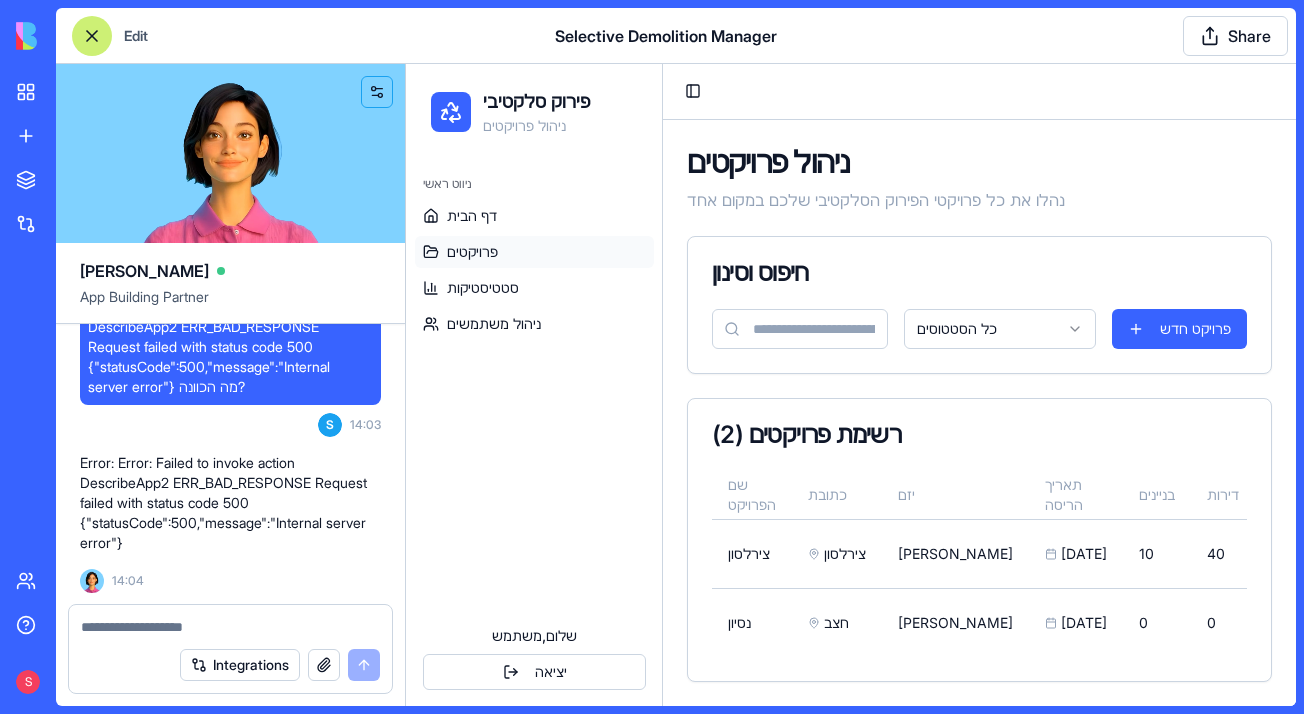 scroll, scrollTop: 1, scrollLeft: 0, axis: vertical 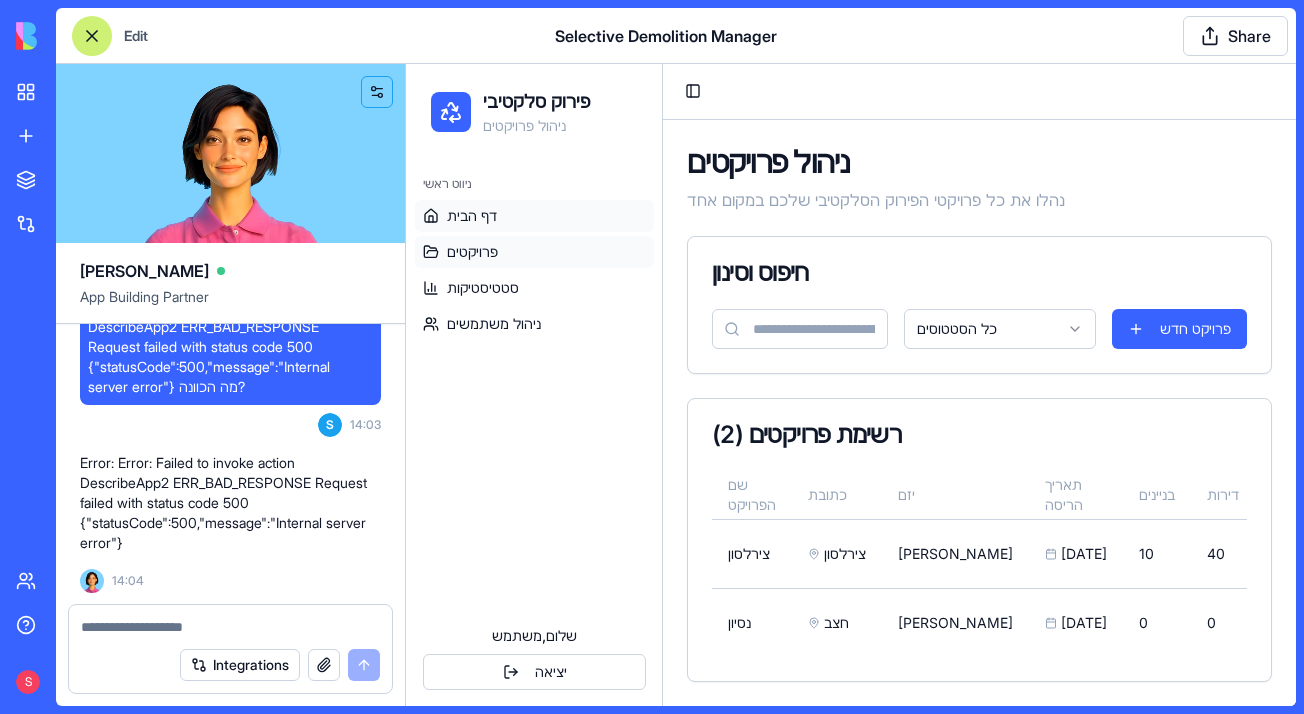 click on "דף הבית" at bounding box center (472, 216) 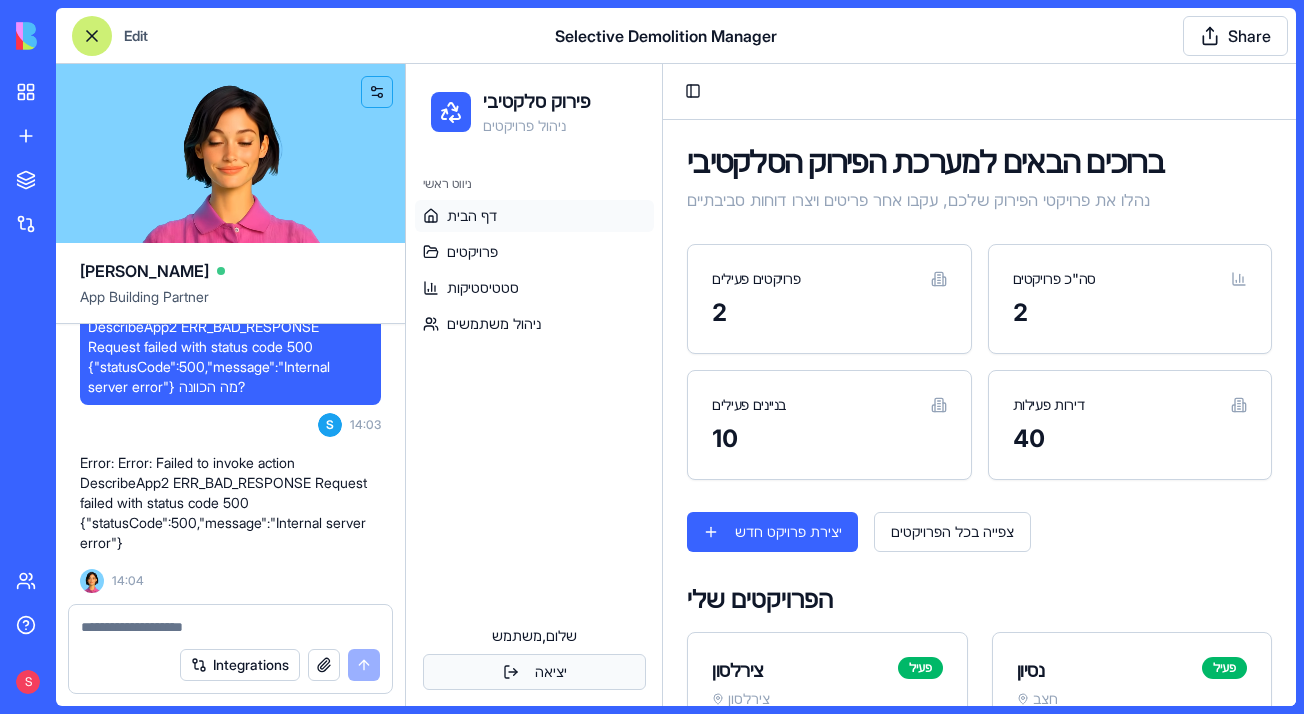 click on "יציאה" at bounding box center [534, 672] 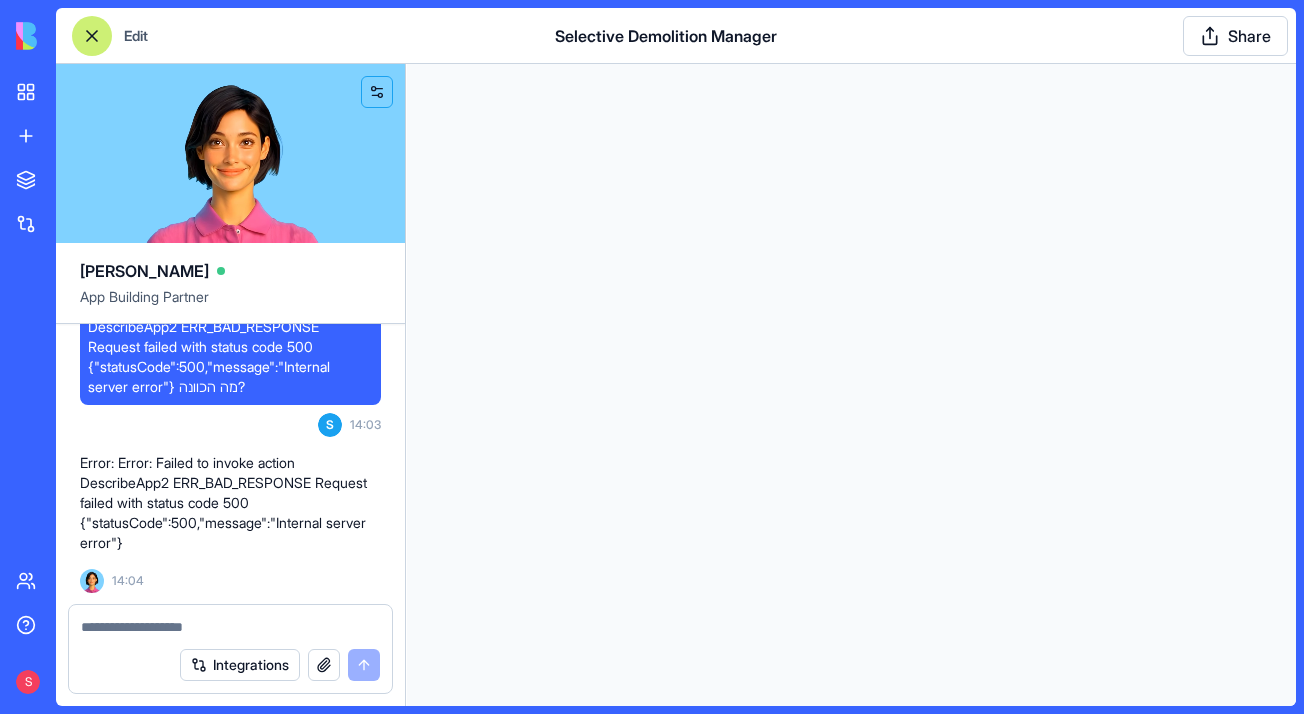 scroll, scrollTop: 0, scrollLeft: 0, axis: both 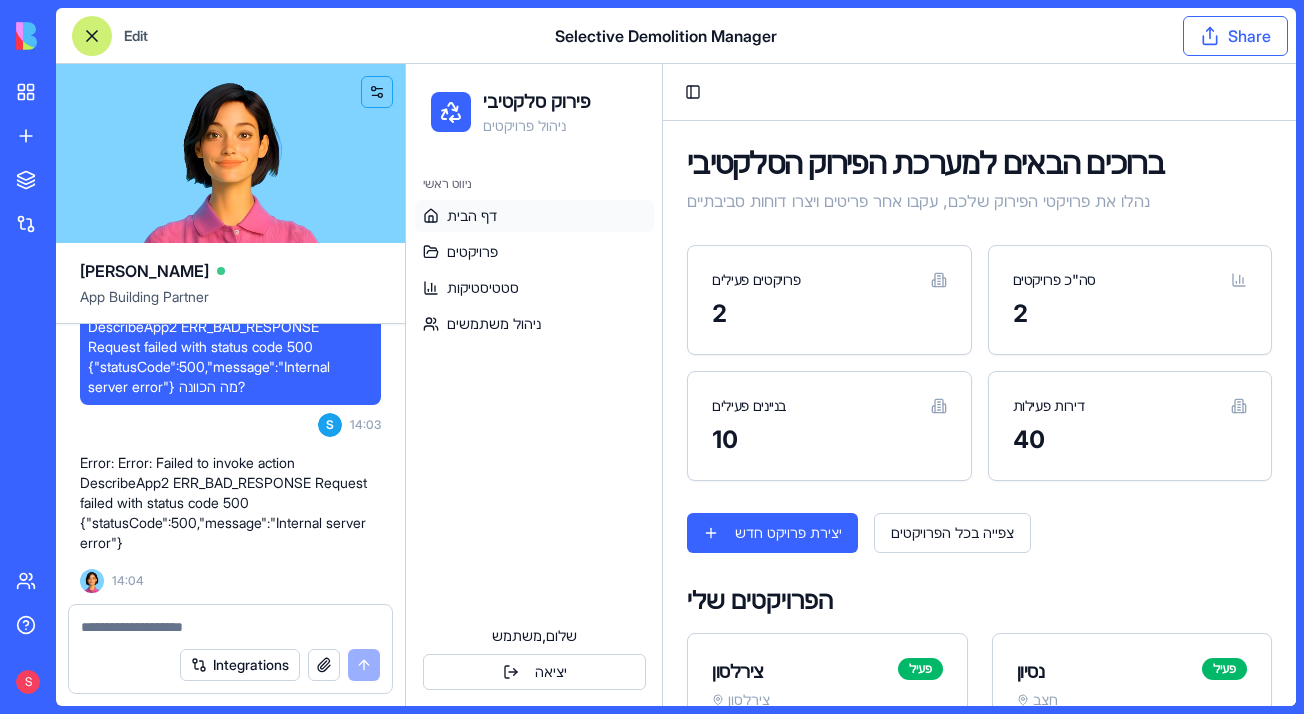 click on "Share" at bounding box center [1235, 36] 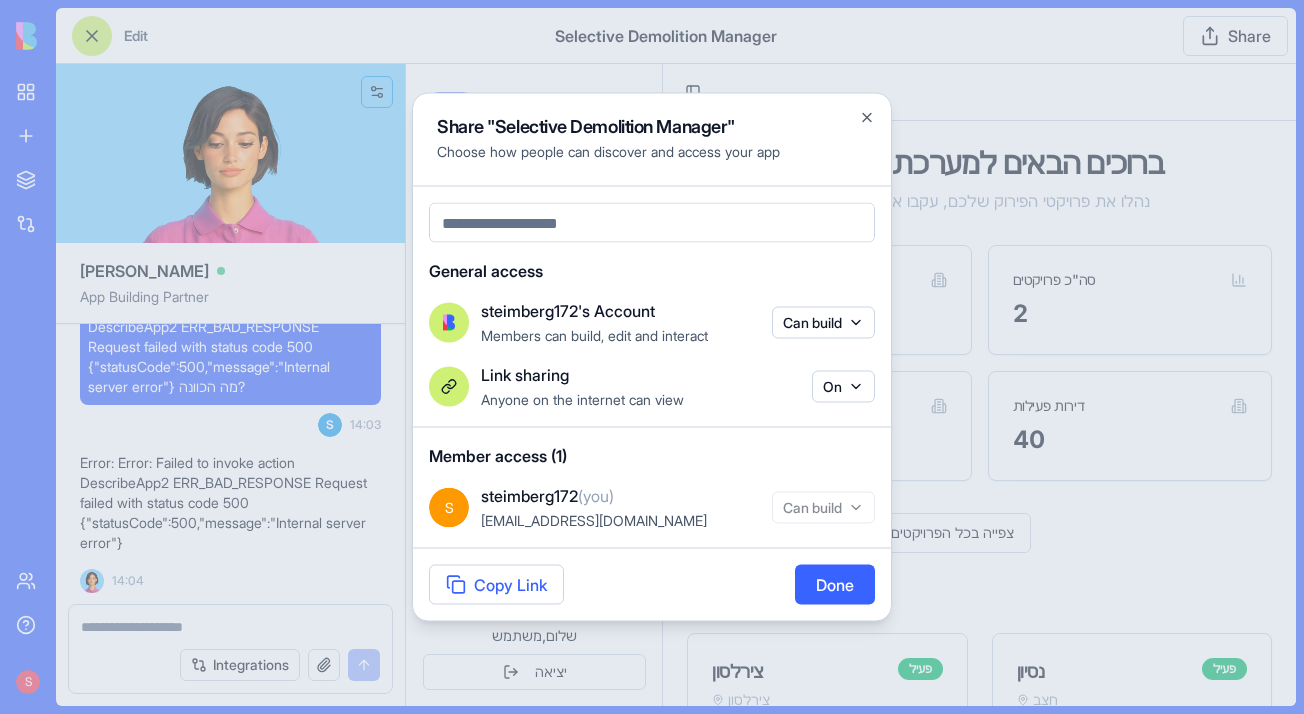 click on "Link sharing" at bounding box center (640, 375) 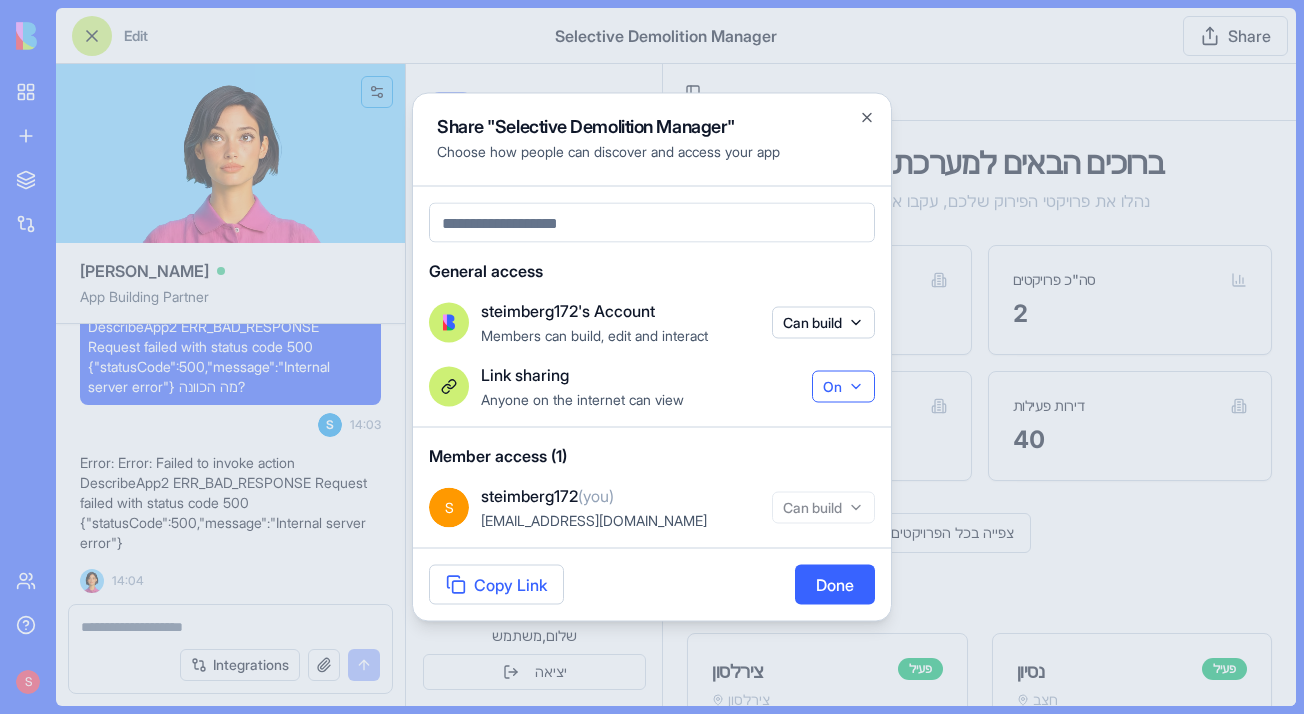 click on "On" at bounding box center [843, 387] 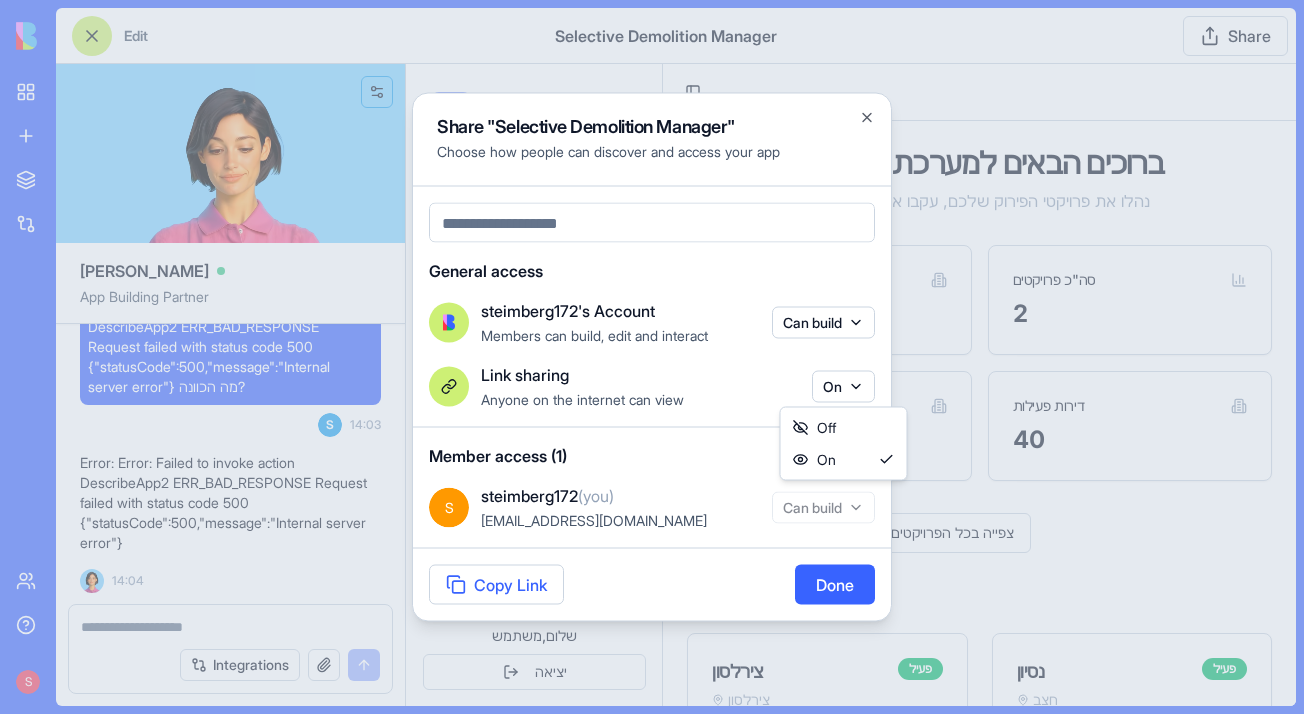 click on "Off" at bounding box center (844, 428) 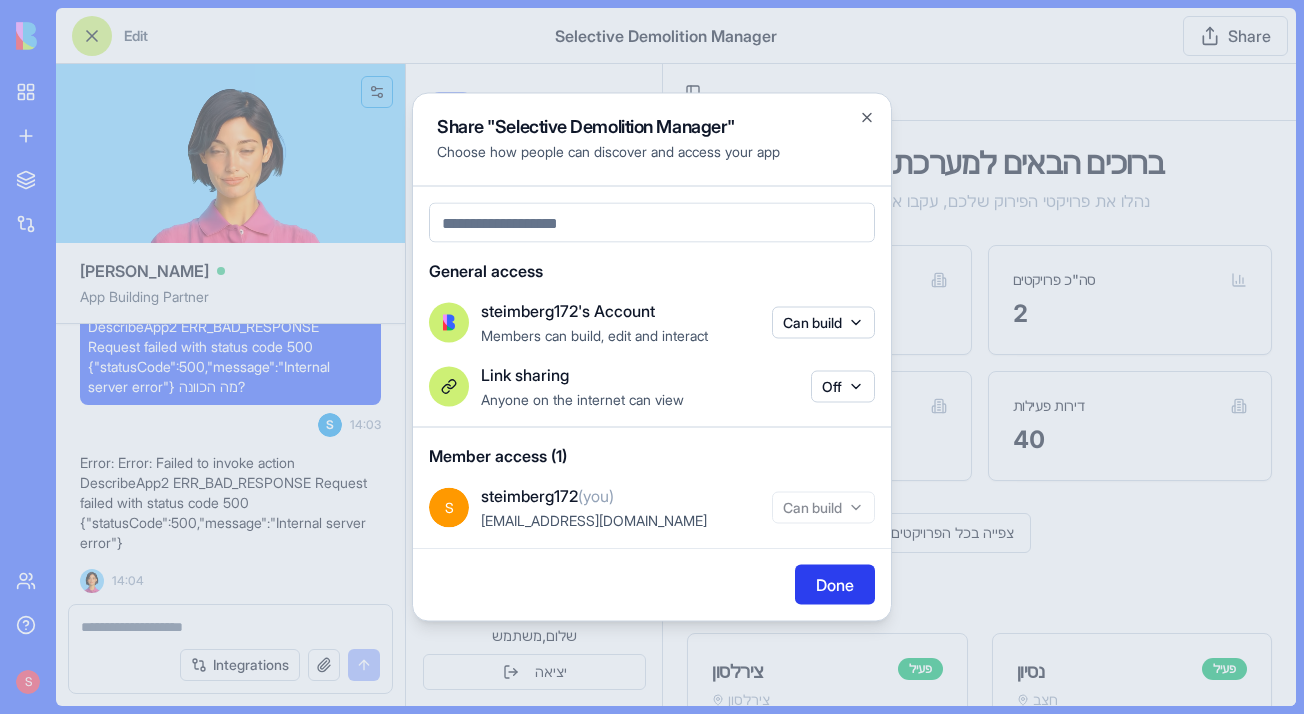 click on "Done" at bounding box center (835, 585) 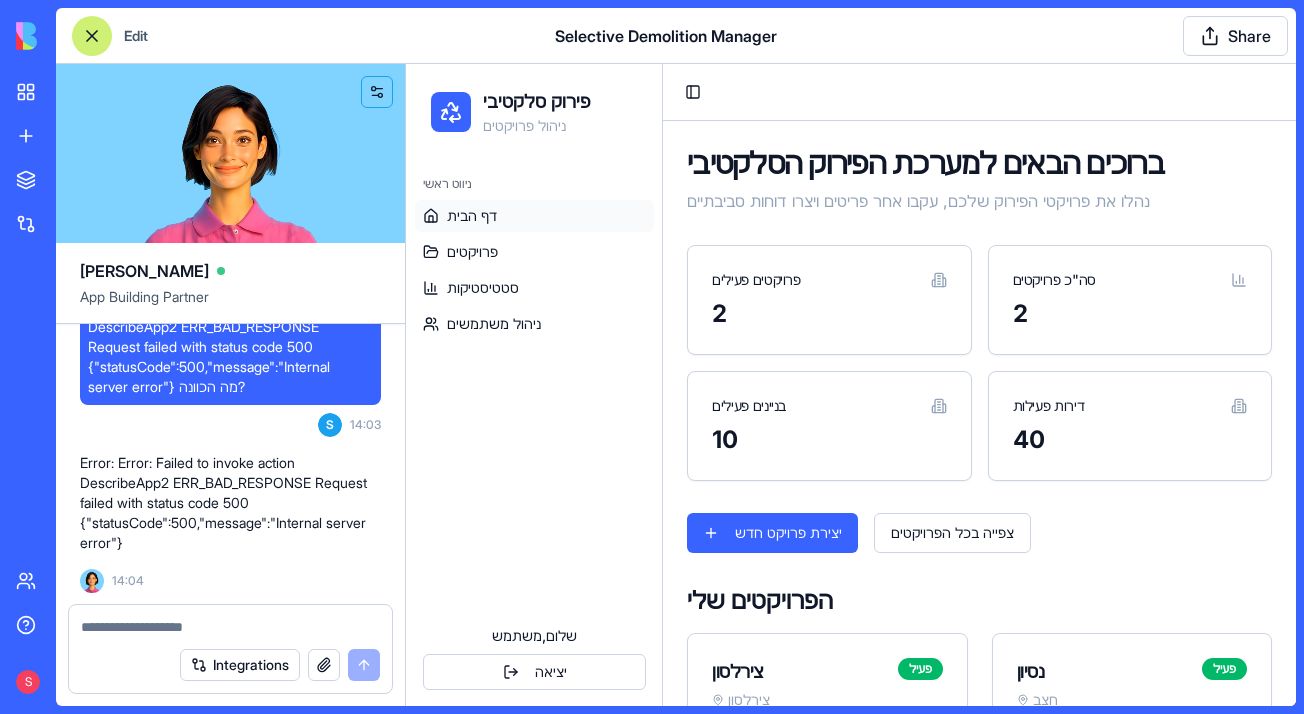 click at bounding box center (92, 36) 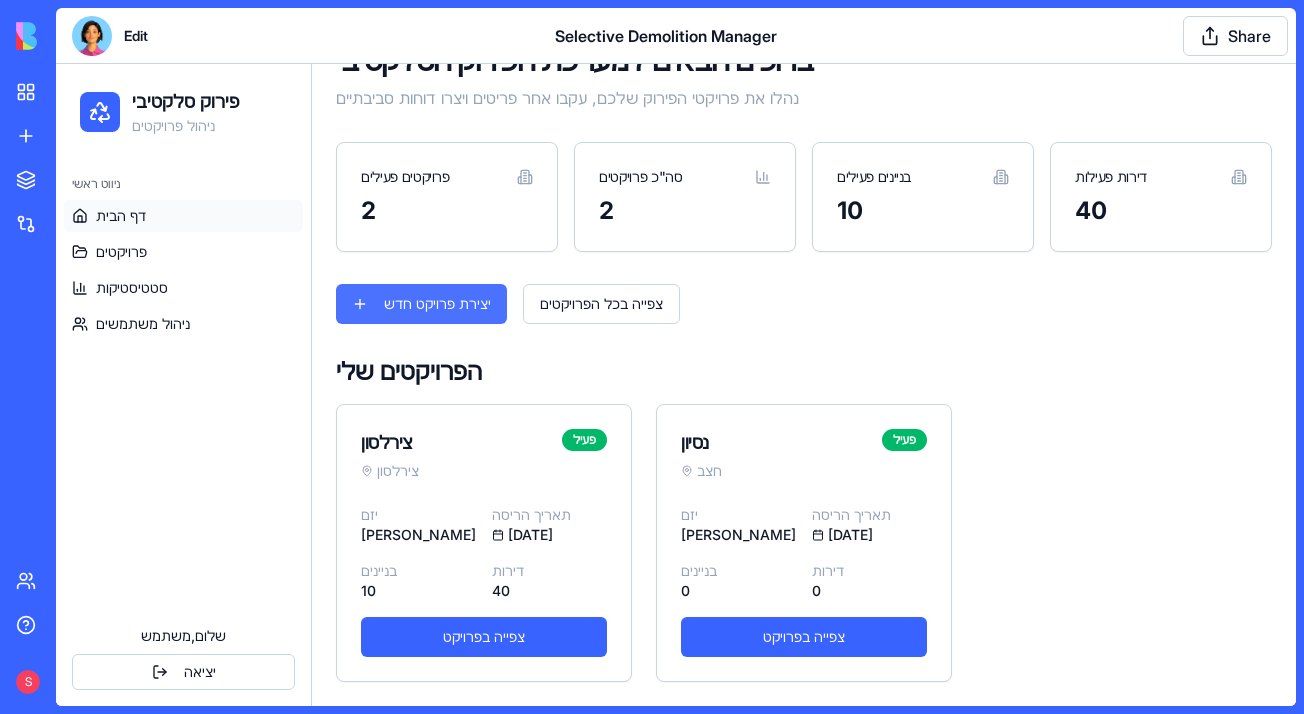 scroll, scrollTop: 103, scrollLeft: 0, axis: vertical 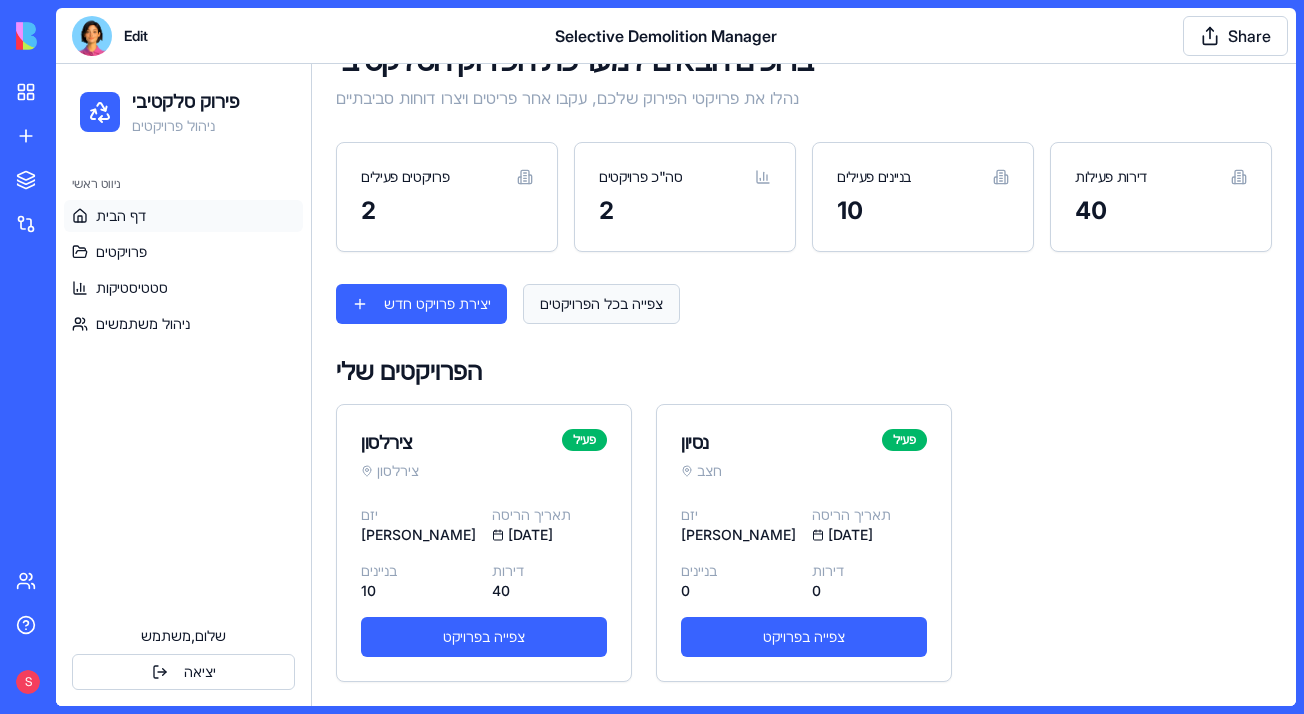 click on "צפייה בכל הפרויקטים" at bounding box center (601, 304) 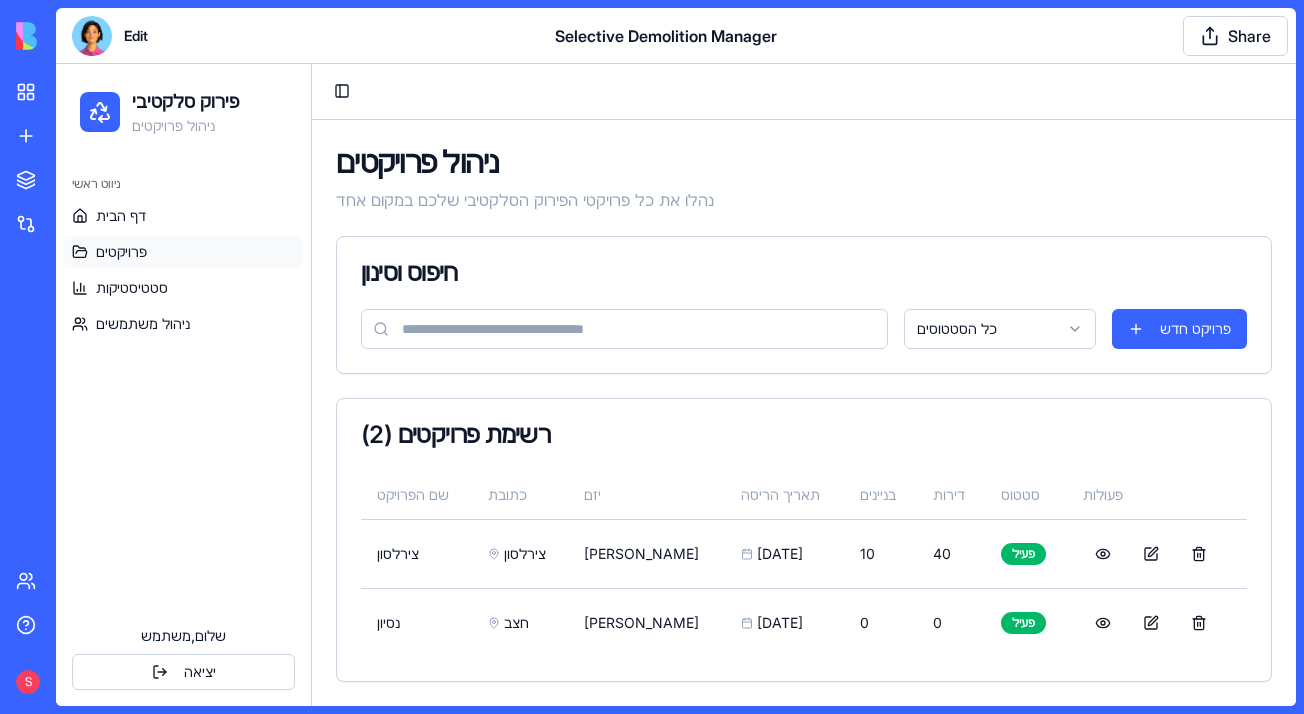 scroll, scrollTop: 0, scrollLeft: 0, axis: both 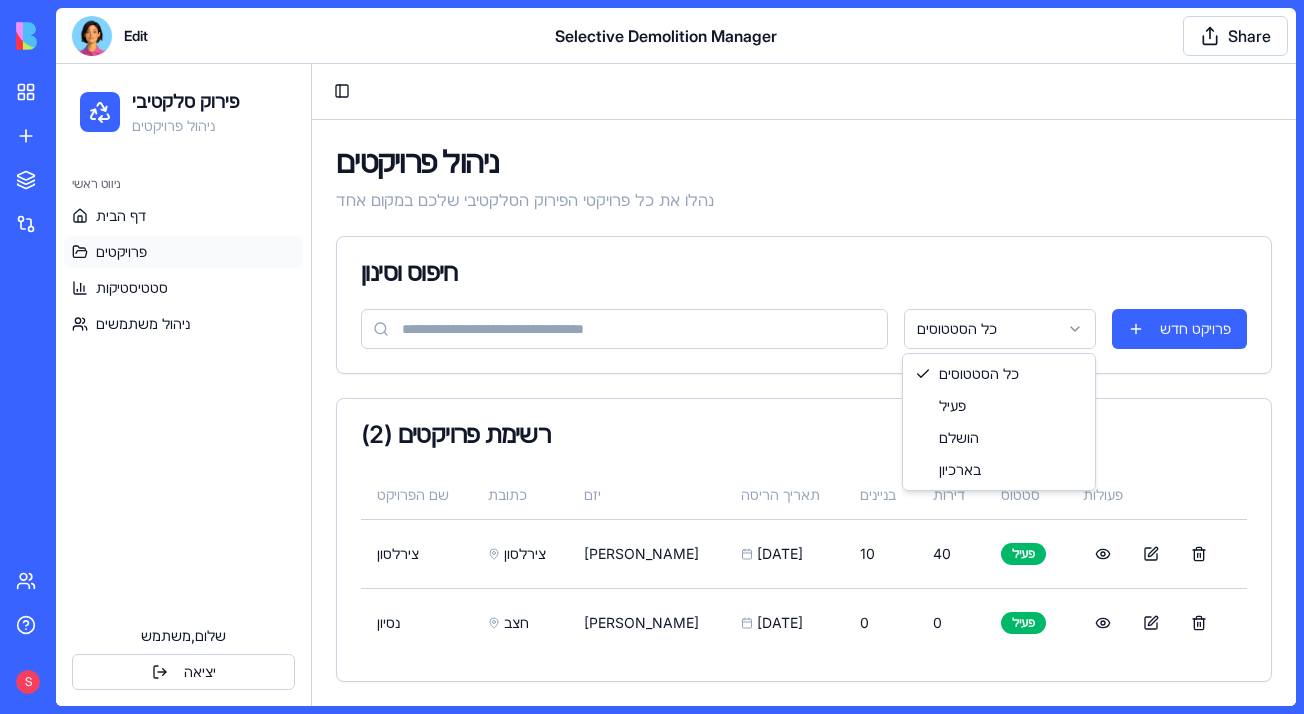 click on "פירוק סלקטיבי ניהול פרויקטים ניווט ראשי דף הבית פרויקטים סטטיסטיקות ניהול משתמשים שלום,  משתמש יציאה Toggle Sidebar ניהול פרויקטים נהלו את כל פרויקטי הפירוק הסלקטיבי שלכם במקום אחד חיפוס וסינון כל הסטטוסים פרויקט חדש רשימת פרויקטים ( 2 ) שם הפרויקט כתובת יזם תאריך הריסה בניינים דירות סטטוס פעולות צירלסון צירלסון יעל 6.7.2025 10 40 פעיל נסיון חצב אורי 7.7.2025 0 0 פעיל
כל הסטטוסים פעיל הושלם בארכיון" at bounding box center [676, 384] 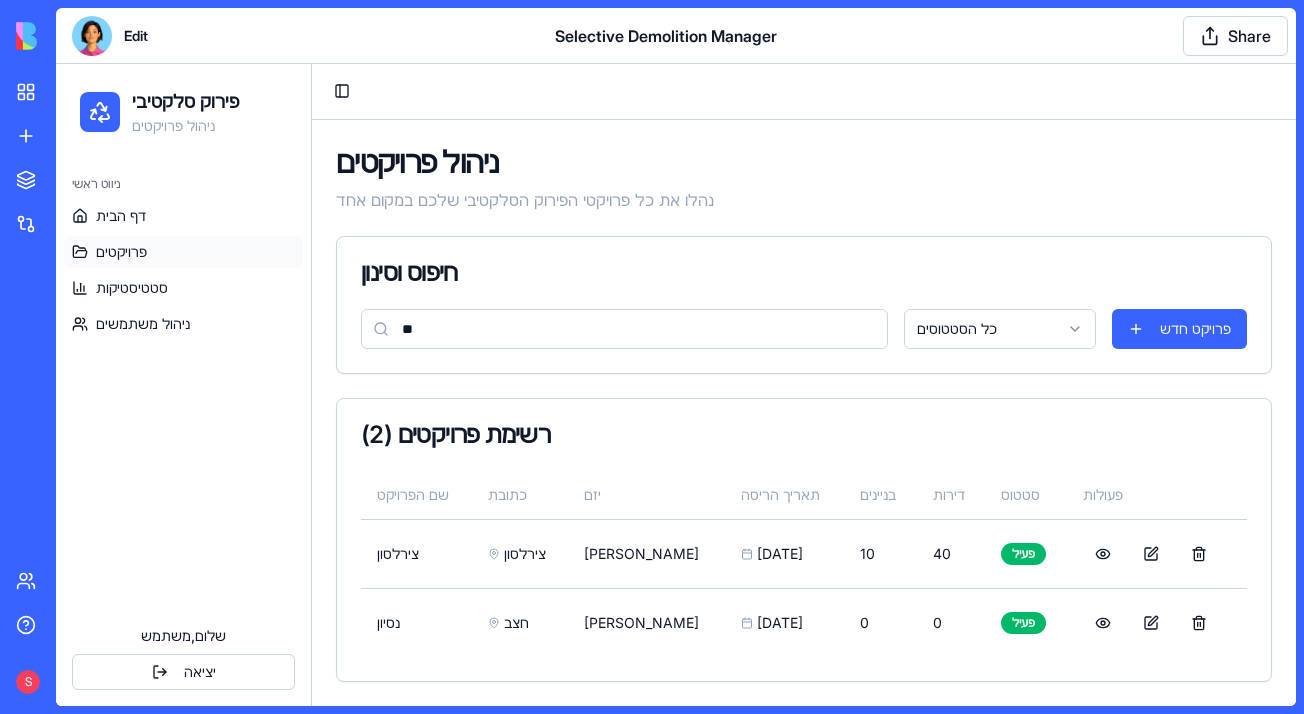 scroll, scrollTop: 0, scrollLeft: 0, axis: both 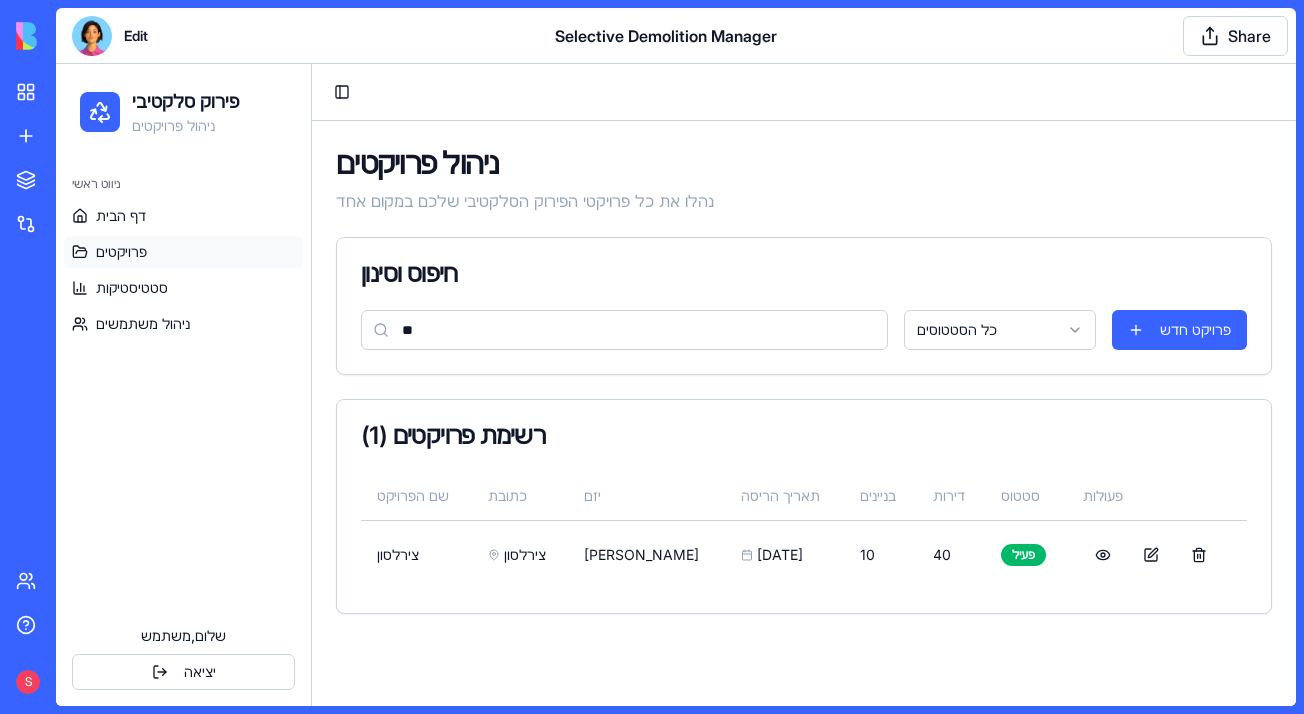 type on "*" 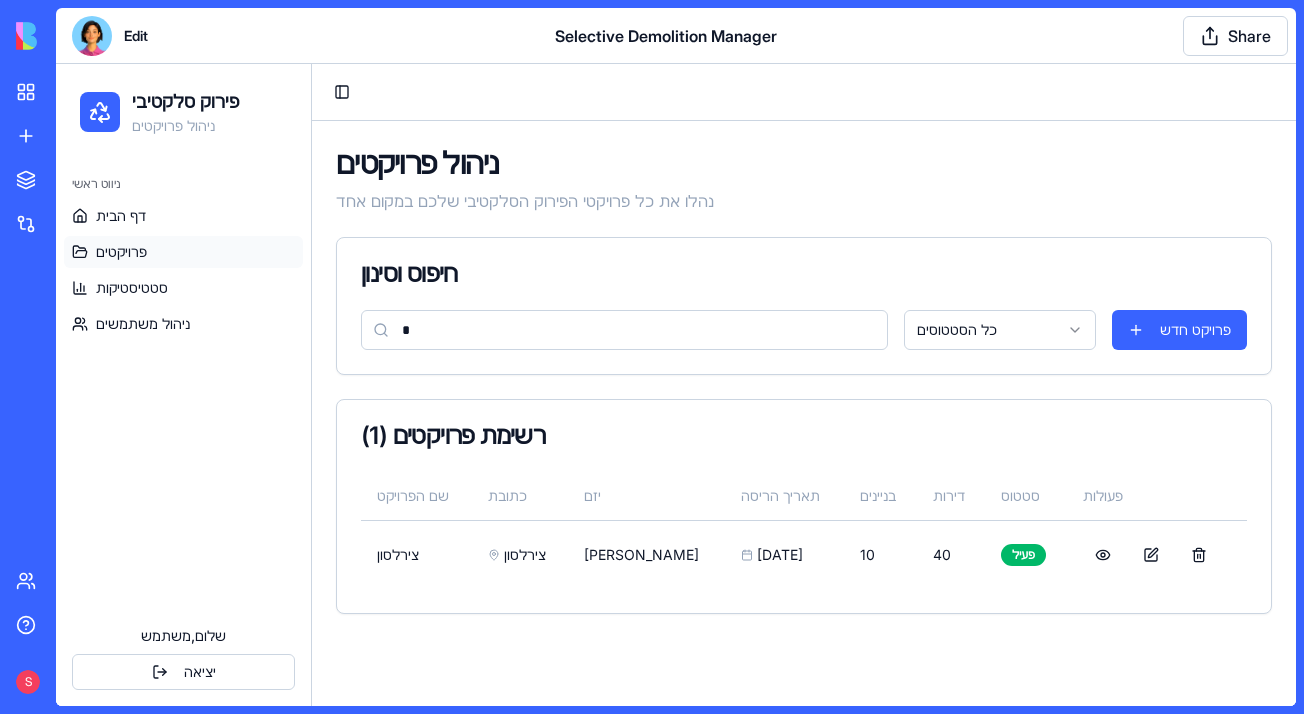 type 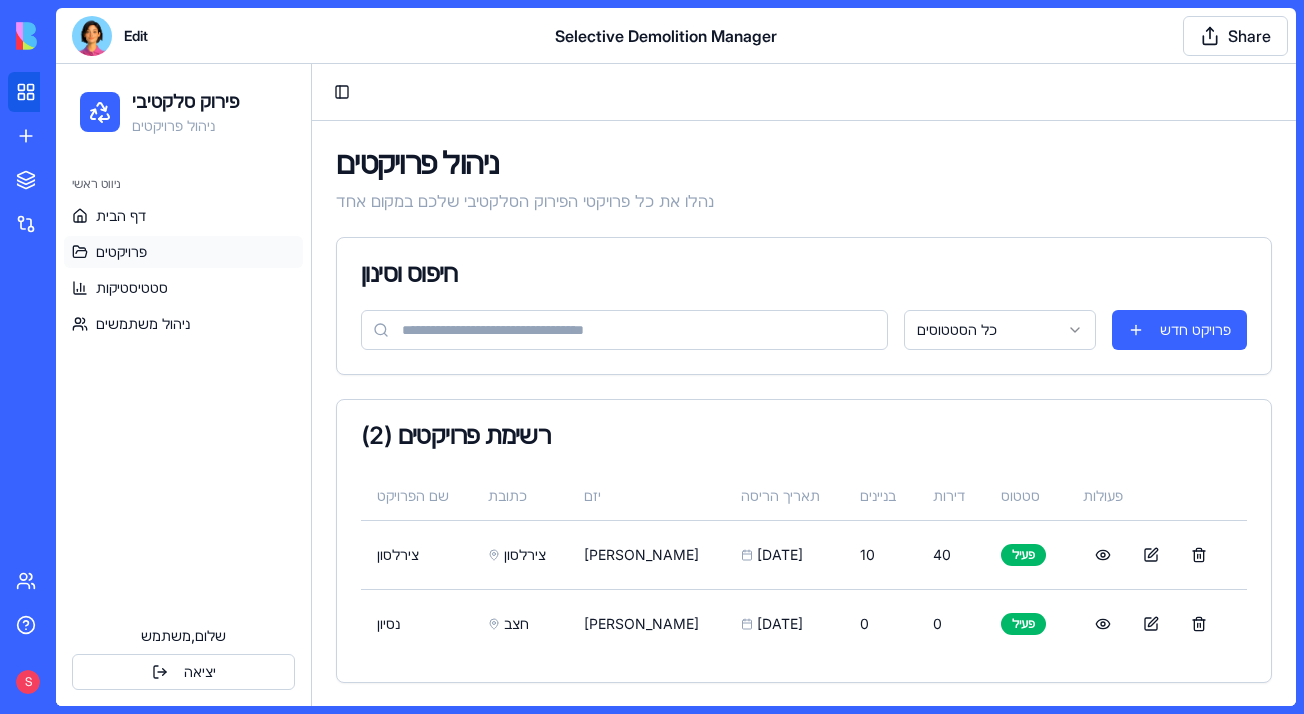 click on "My workspace" at bounding box center (48, 92) 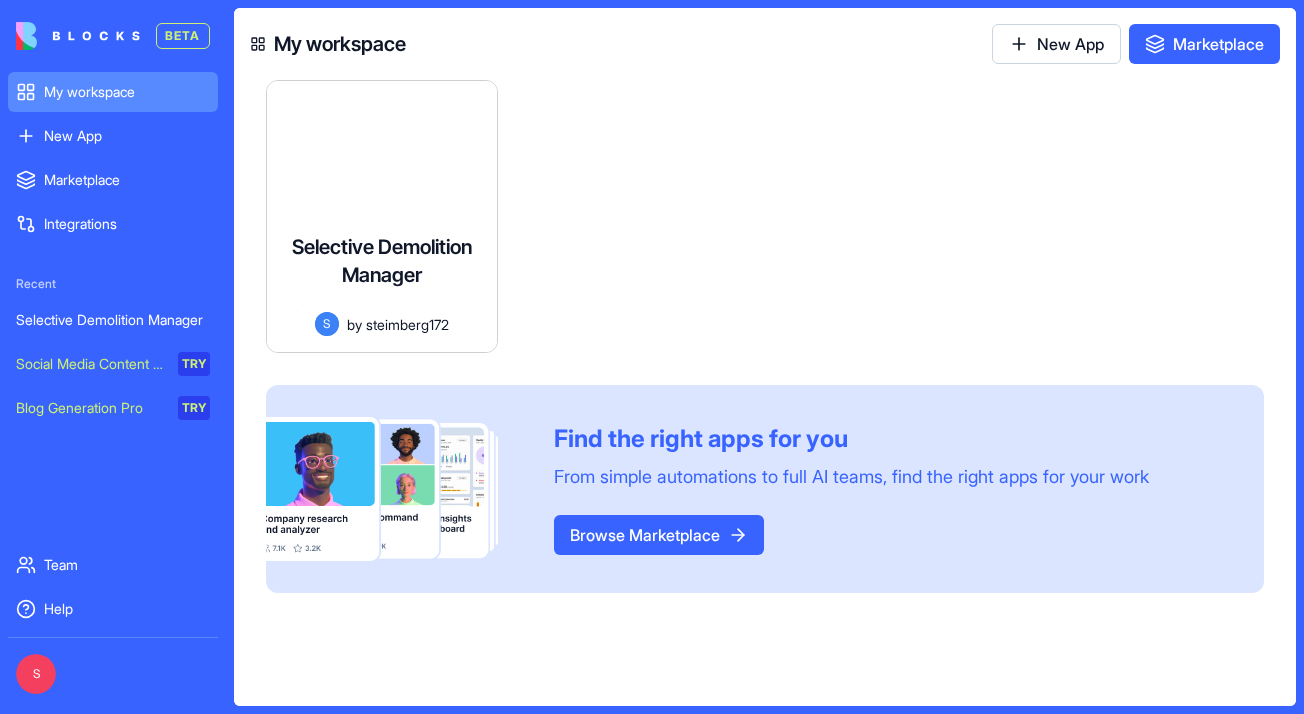 click on "Selective Demolition Manager A comprehensive system for managing and documenting apartment contents in evacuation-construction projects, with capabilities for tracking items, monitoring statuses, calculating quantities and weight, generating environmental and economic reports, and working on tablets/smartphones with voice recording and photo capabilities. S by steimberg172 Launch" at bounding box center (765, 216) 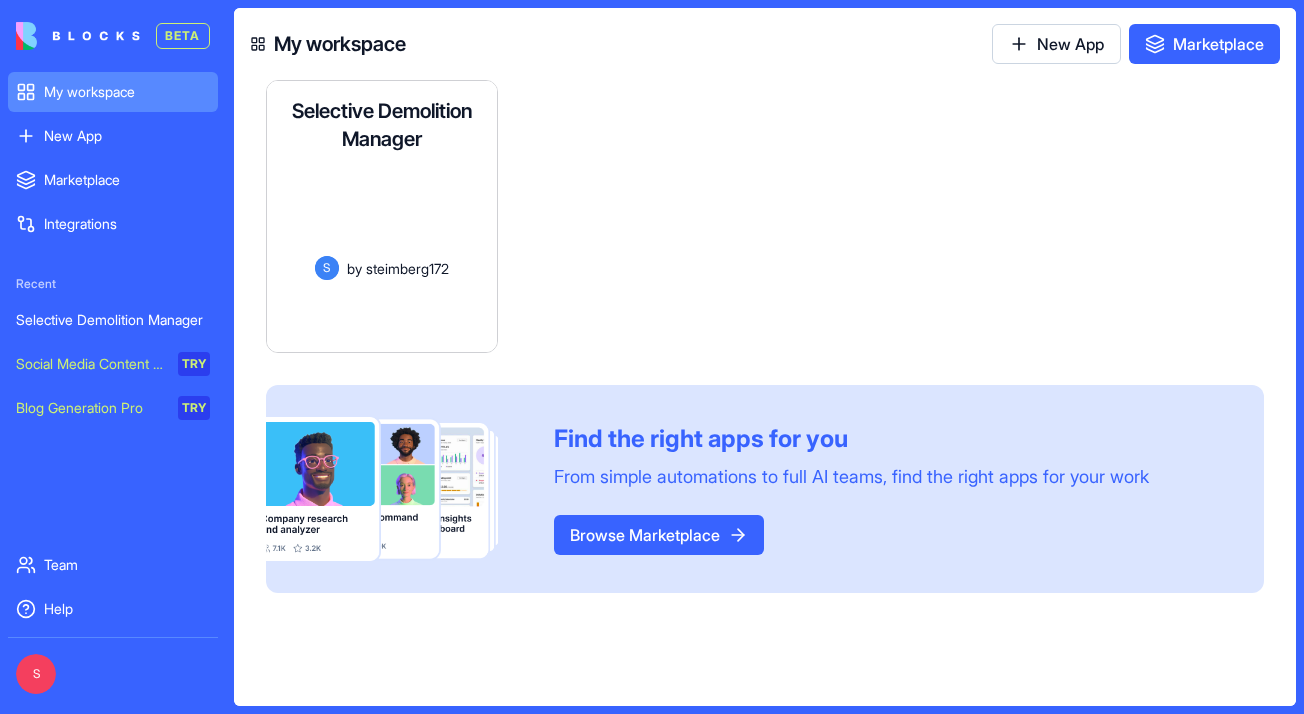 scroll, scrollTop: -1, scrollLeft: 0, axis: vertical 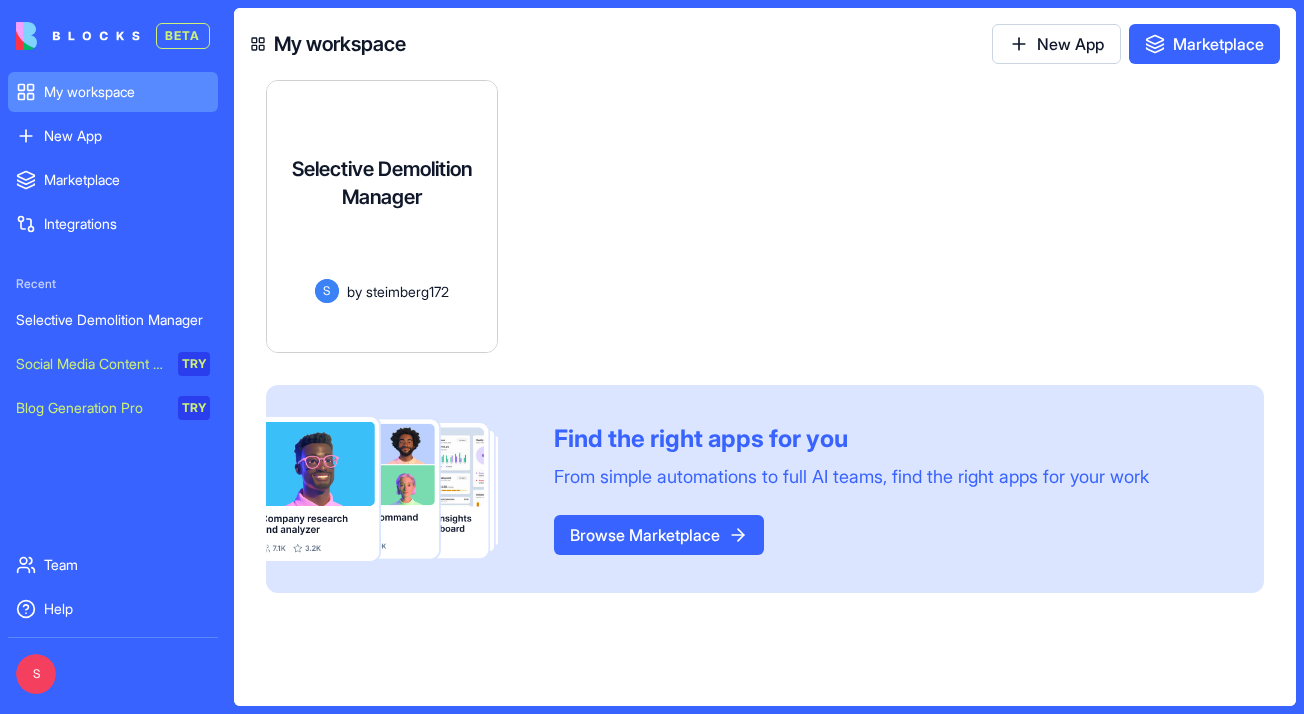 click on "Selective Demolition Manager A comprehensive system for managing and documenting apartment contents in evacuation-construction projects, with capabilities for tracking items, monitoring statuses, calculating quantities and weight, generating environmental and economic reports, and working on tablets/smartphones with voice recording and photo capabilities. S by steimberg172 Launch" at bounding box center [765, 216] 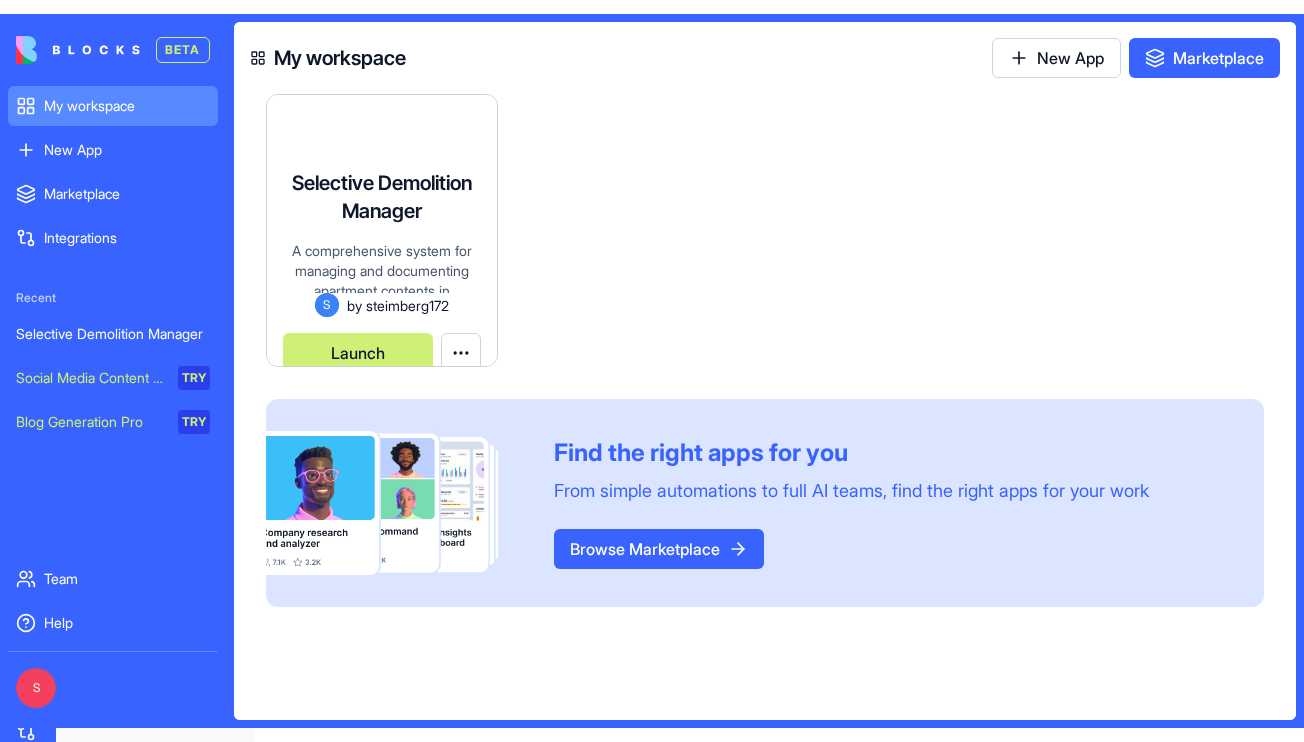 scroll, scrollTop: 0, scrollLeft: 0, axis: both 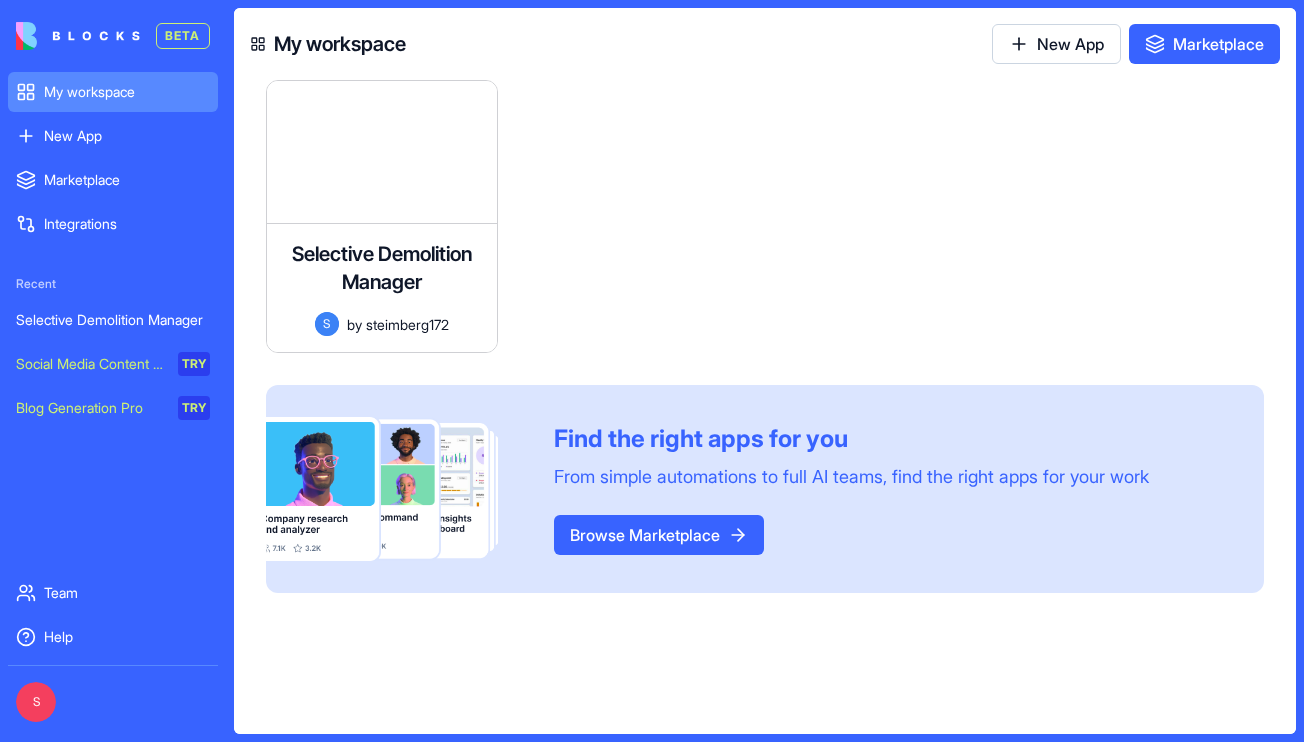 click on "My workspace" at bounding box center (113, 92) 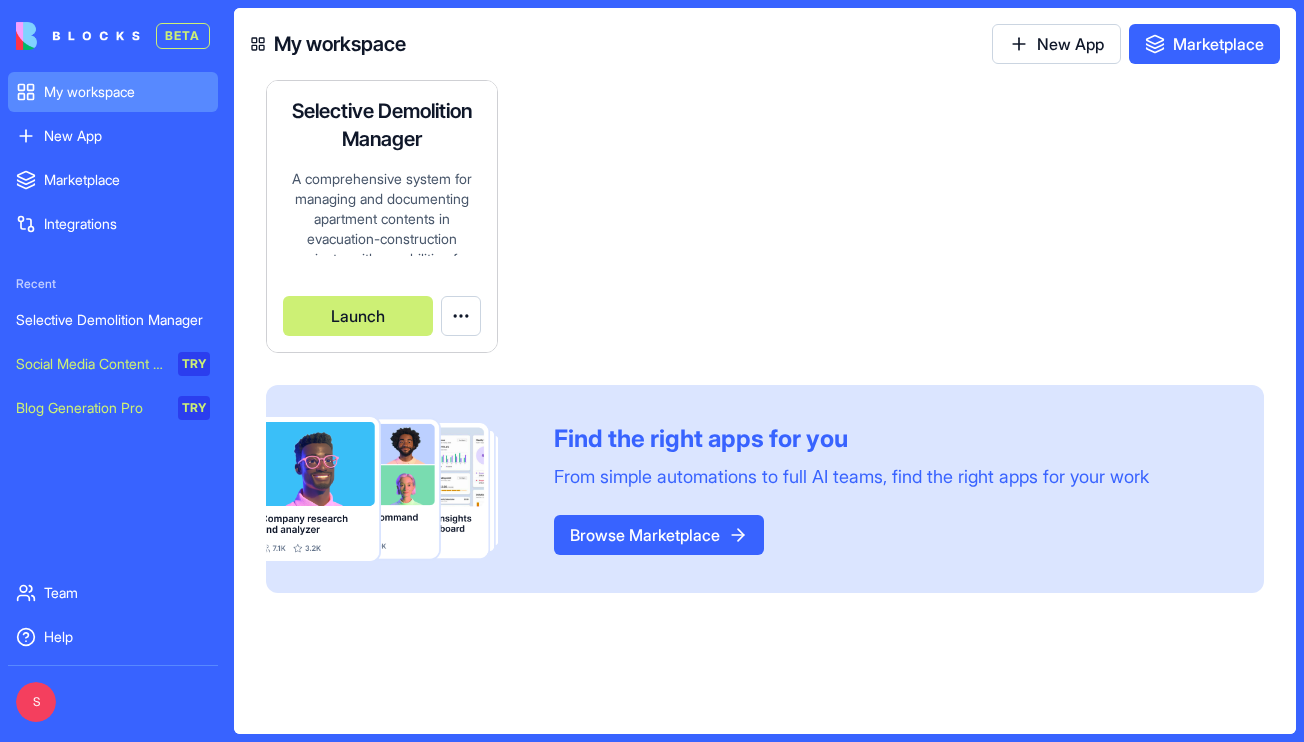 click on "BETA My workspace New App
To pick up a draggable item, press the space bar.
While dragging, use the arrow keys to move the item.
Press space again to drop the item in its new position, or press escape to cancel.
Marketplace Integrations Recent Selective Demolition Manager Social Media Content Generator TRY Blog Generation Pro TRY Team Help S My workspace New App Marketplace Selective Demolition Manager A comprehensive system for managing and documenting apartment contents in evacuation-construction projects, with capabilities for tracking items, monitoring statuses, calculating quantities and weight, generating environmental and economic reports, and working on tablets/smartphones with voice recording and photo capabilities. S by steimberg172 Launch
To pick up a draggable item, press the space bar.
While dragging, use the arrow keys to move the item.
Press space again to drop the item in its new position, or press escape to cancel.
Find the right apps for you Browse Marketplace" at bounding box center (652, 371) 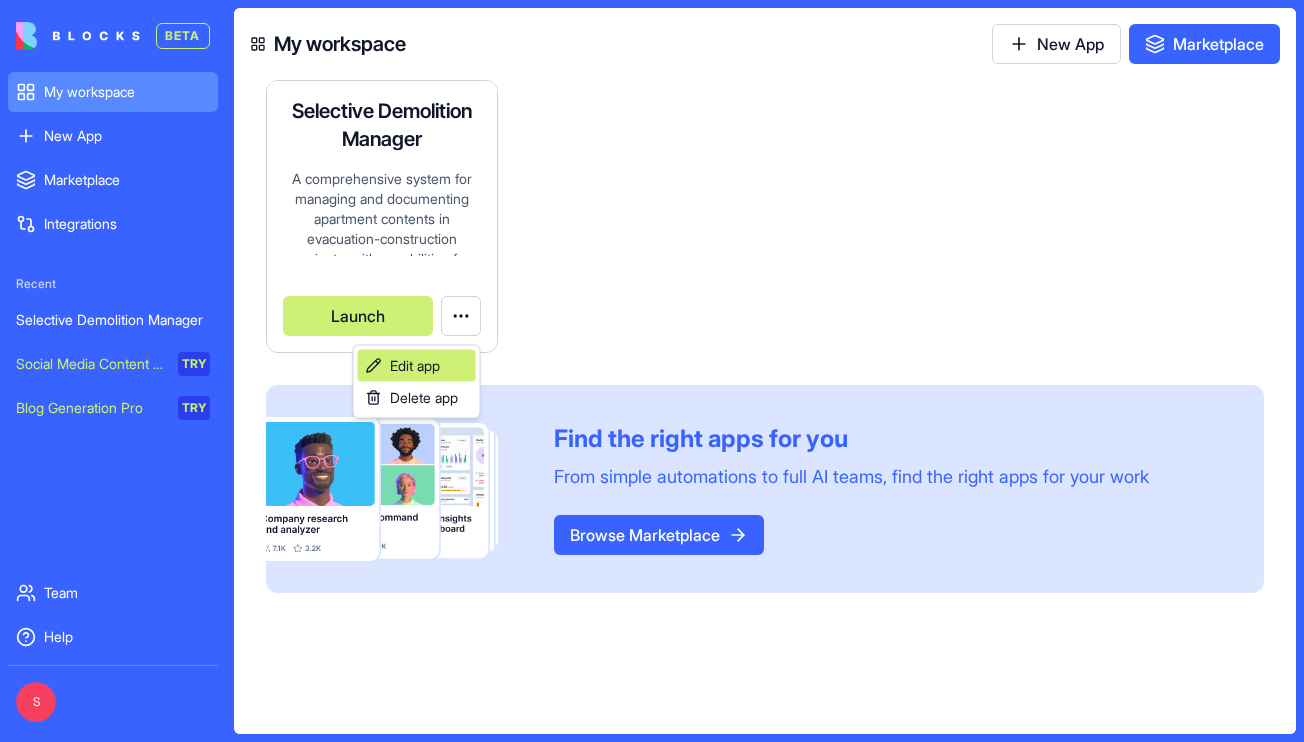 click on "Edit app" at bounding box center [415, 366] 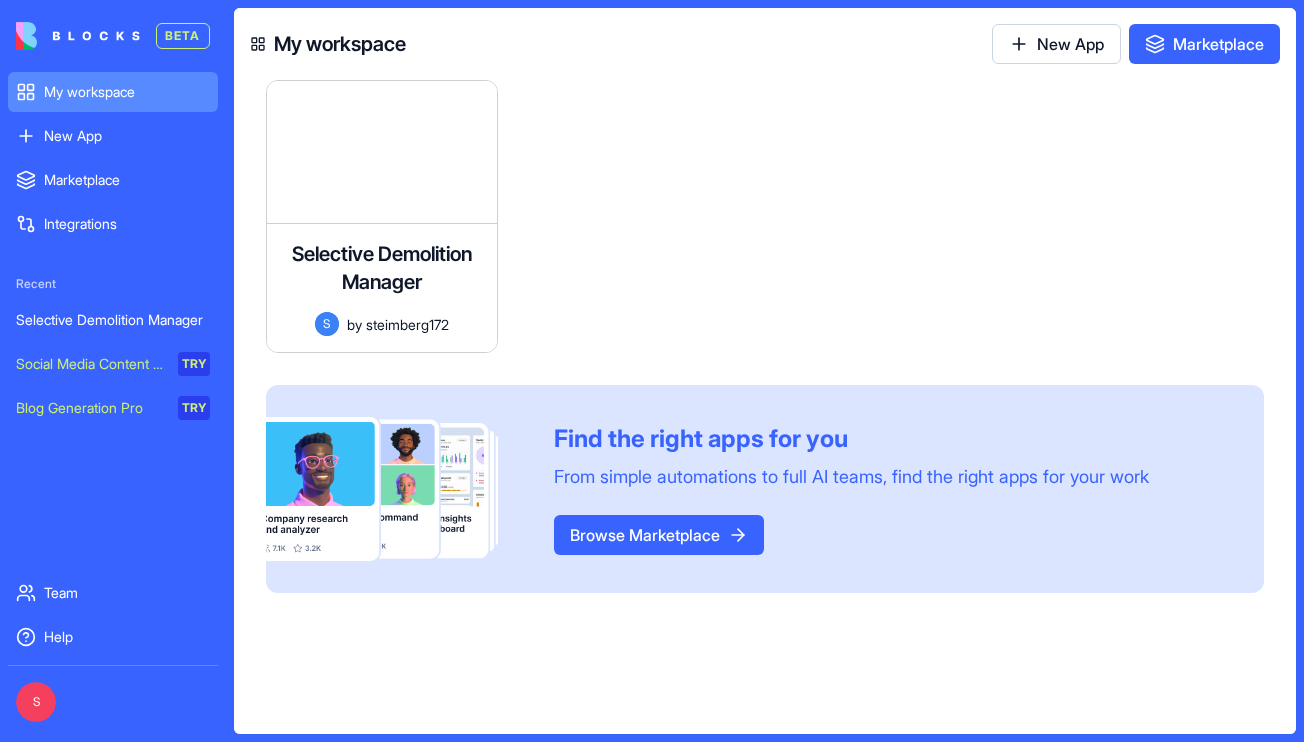 scroll, scrollTop: 25, scrollLeft: 0, axis: vertical 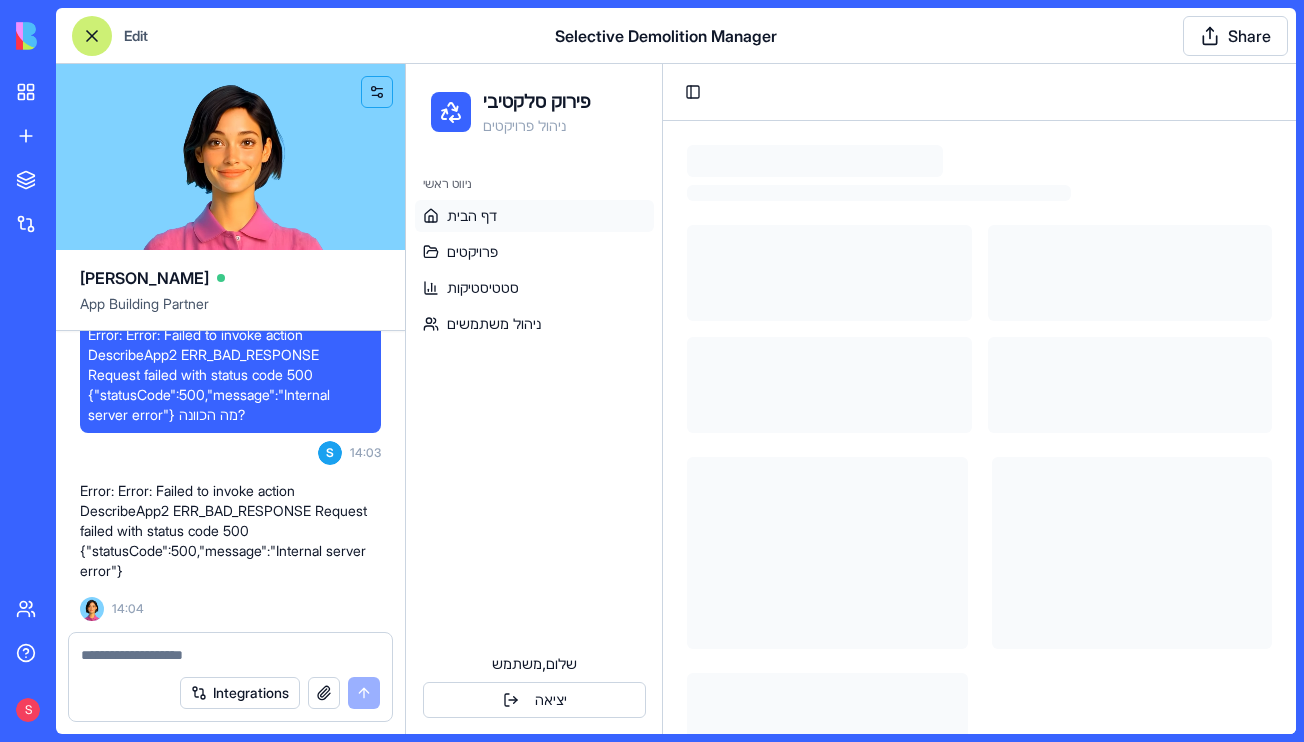 click on "Integrations" at bounding box center [230, 693] 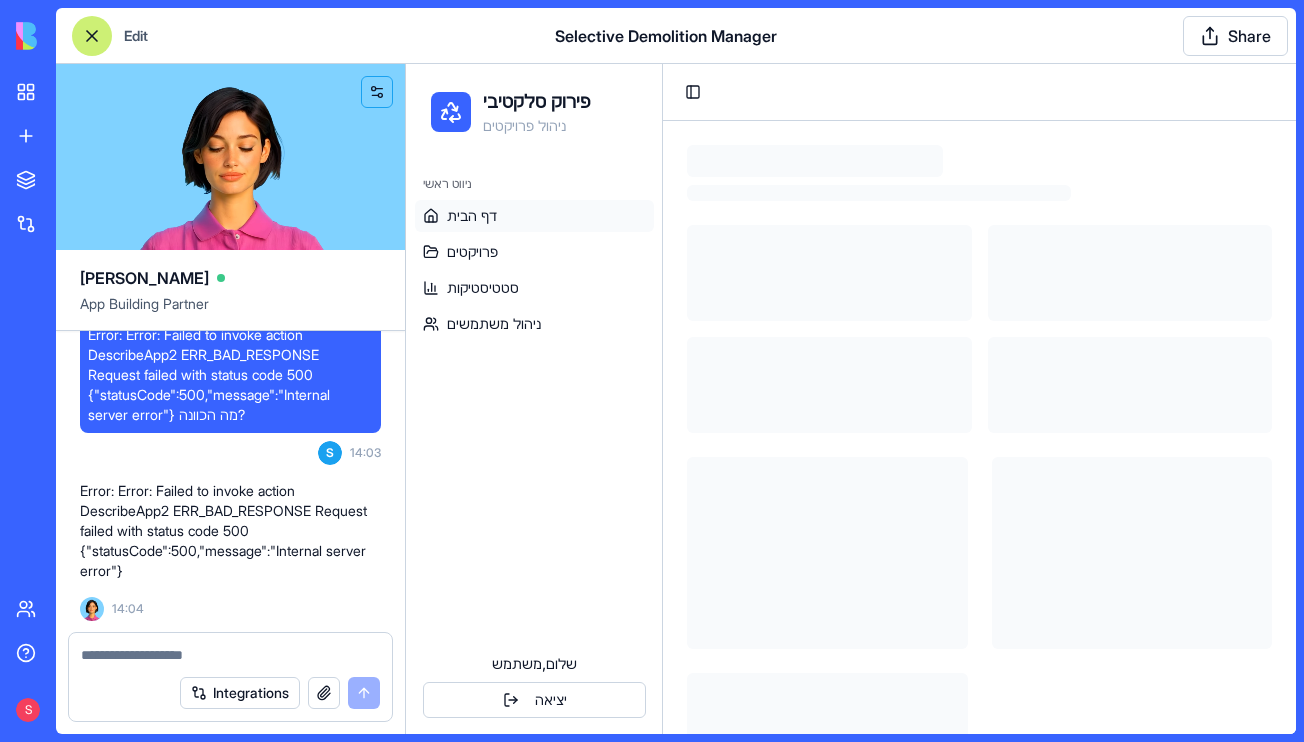 click at bounding box center (230, 655) 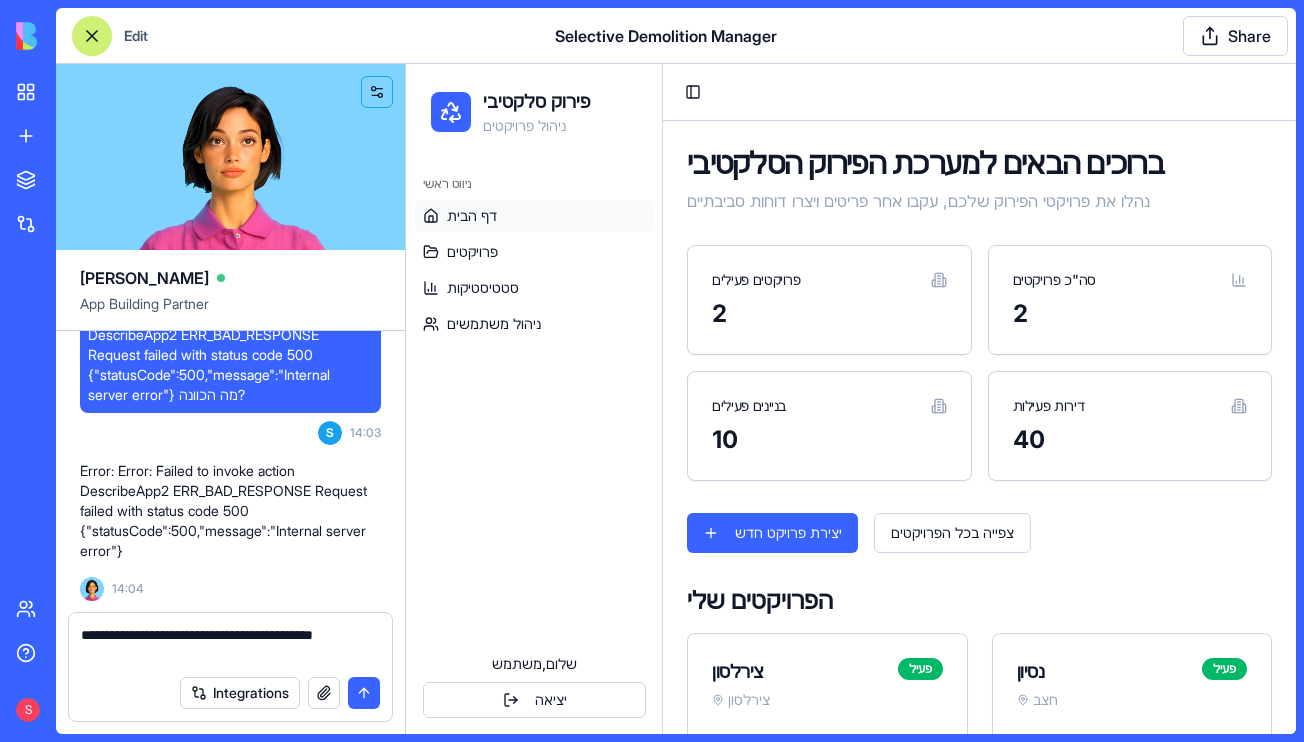 type on "**********" 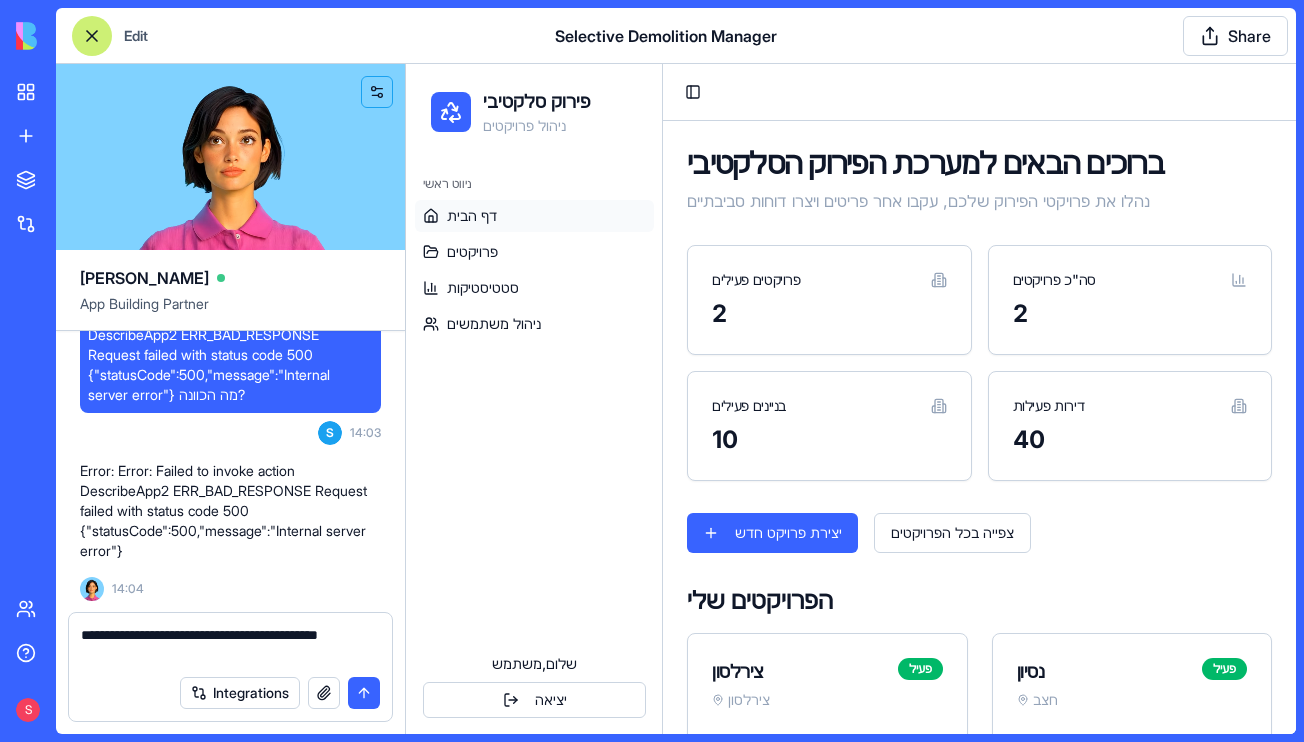 type 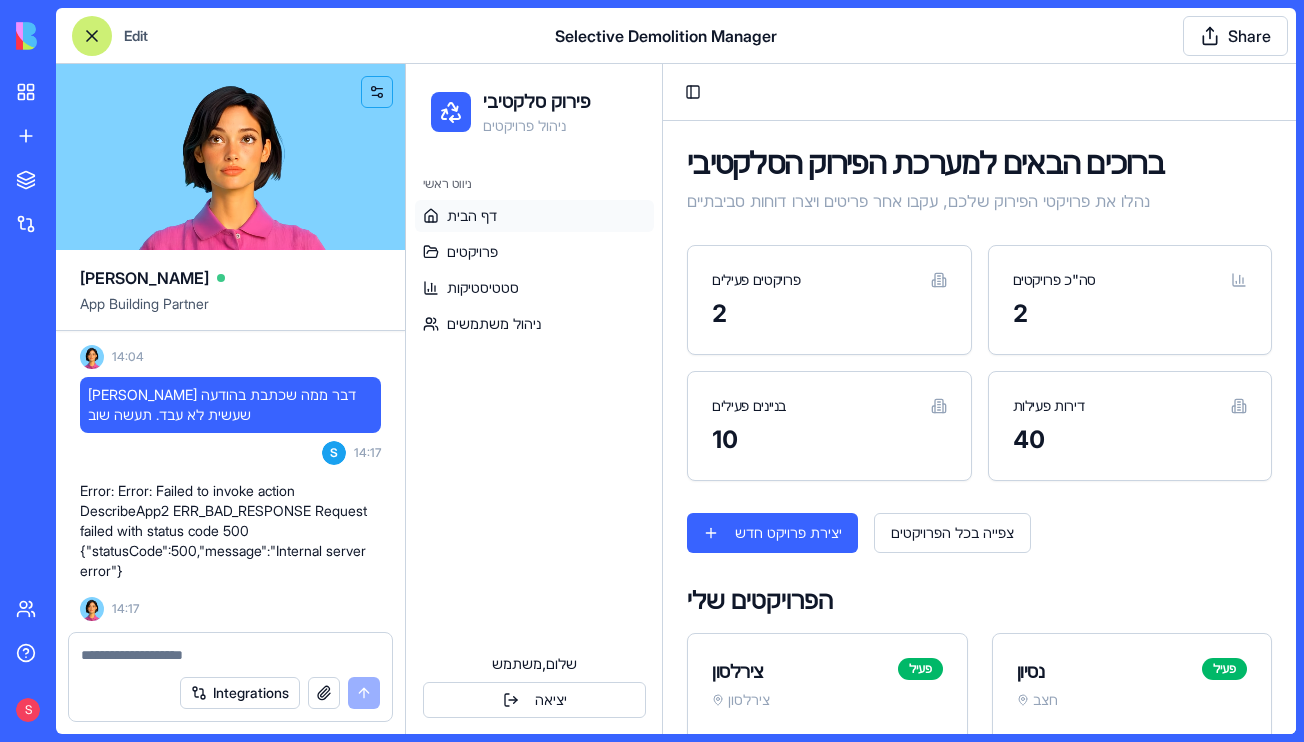 scroll, scrollTop: 26658, scrollLeft: 0, axis: vertical 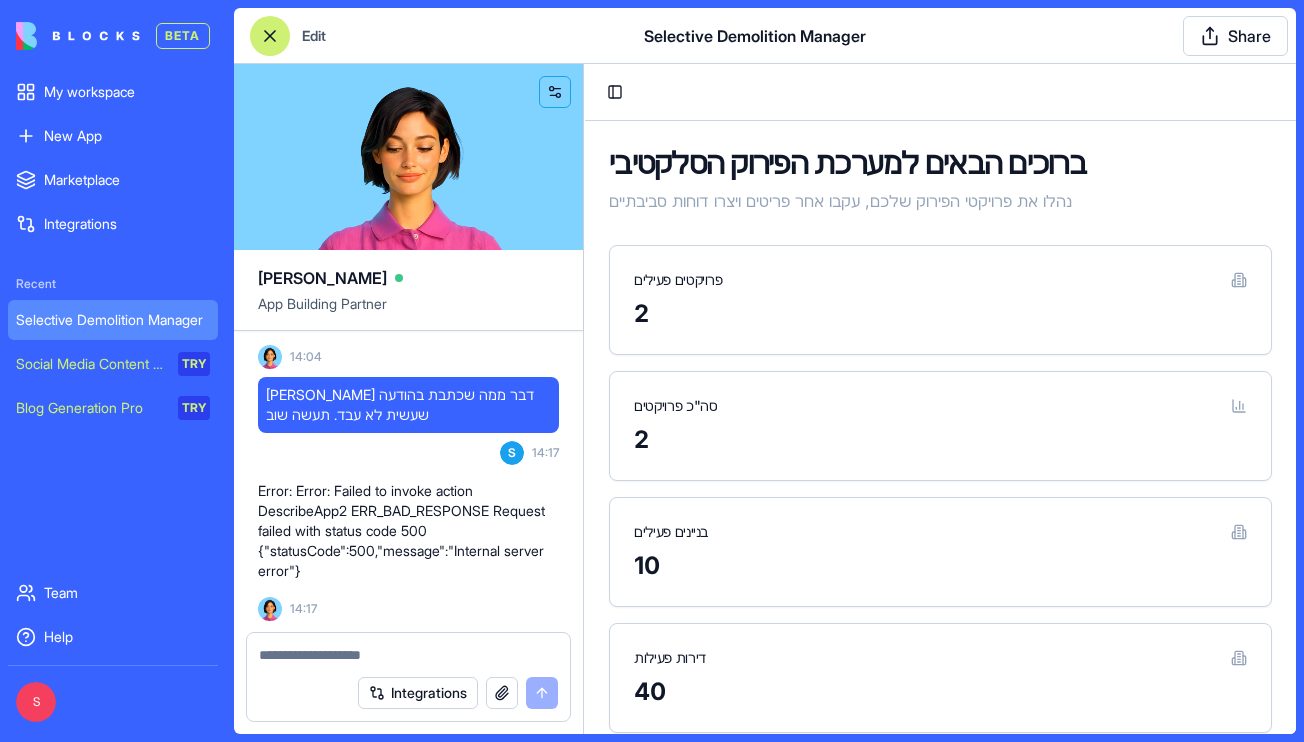 click on "S" at bounding box center [113, 699] 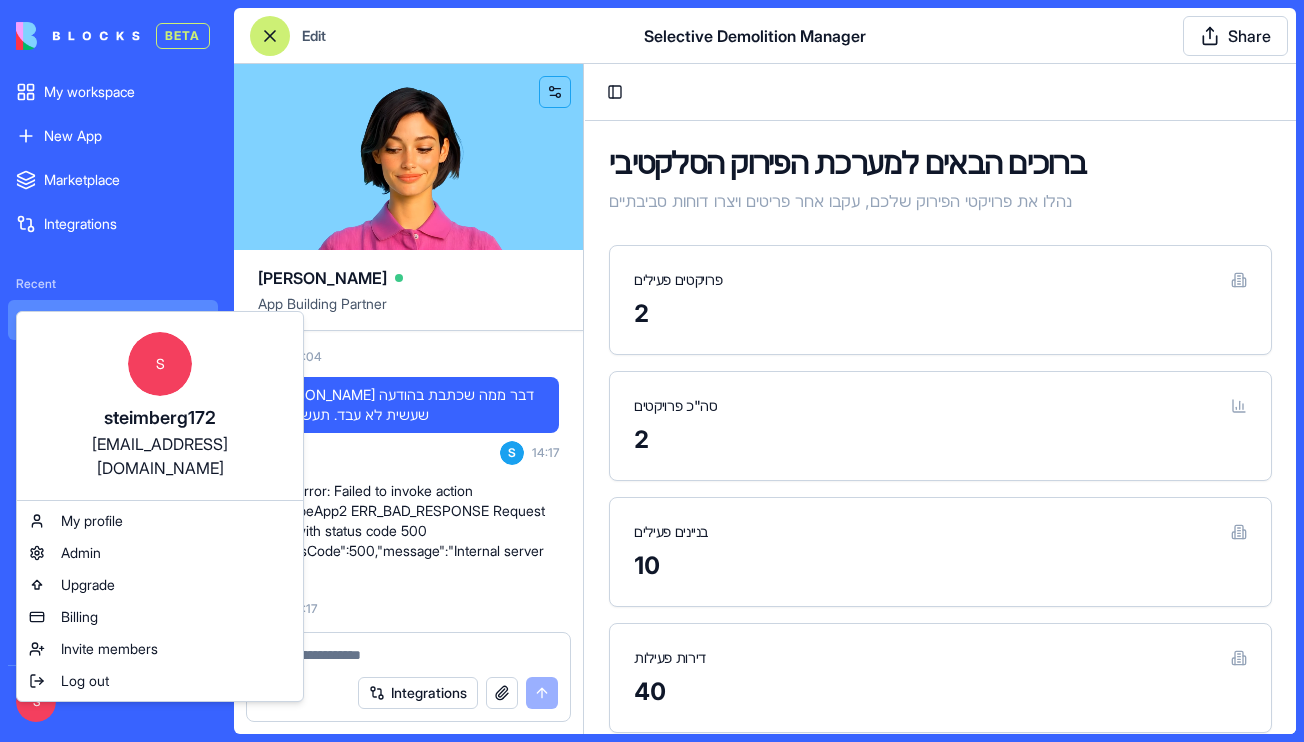 click on "BETA My workspace New App
To pick up a draggable item, press the space bar.
While dragging, use the arrow keys to move the item.
Press space again to drop the item in its new position, or press escape to cancel.
Marketplace Integrations Recent Selective Demolition Manager Social Media Content Generator TRY Blog Generation Pro TRY Team Help S Edit Selective Demolition Manager Share Ella App Building Partner Undo S 22:46 🏗️ Selective Demolition Management App Coming Up!
Hey there! I'm Ella, and I'm going to build you a super cool app for managing selective demolition in construction projects. This will help you track items, calculate environmental impact, and manage everything from your tablet or phone. Let's make demolition smarter! 🚀
Let me create the data structure and implement your app right away. Setting up your data structure Now, let's add some sample data to get you started: Now, let's implement the app with all the required pages and functionality: Naming the app" at bounding box center (652, 371) 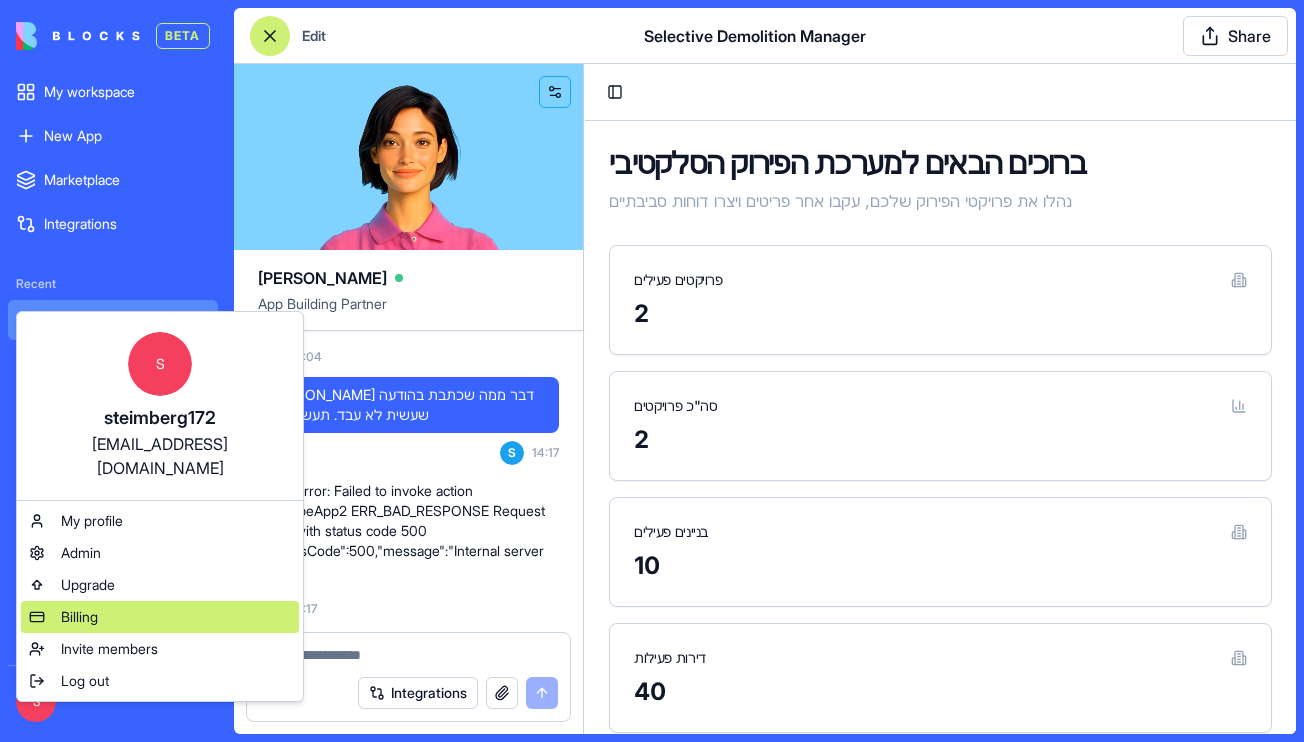 click on "Billing" at bounding box center [160, 617] 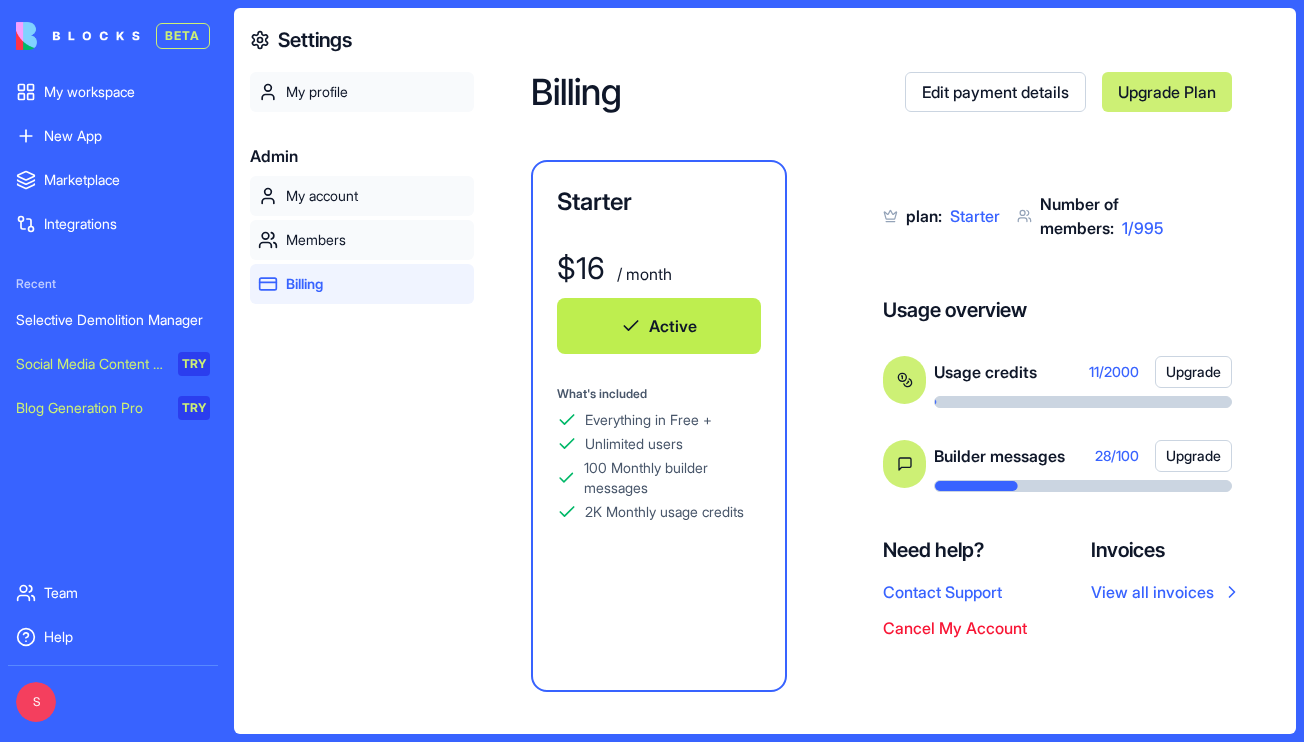 scroll, scrollTop: 64, scrollLeft: 0, axis: vertical 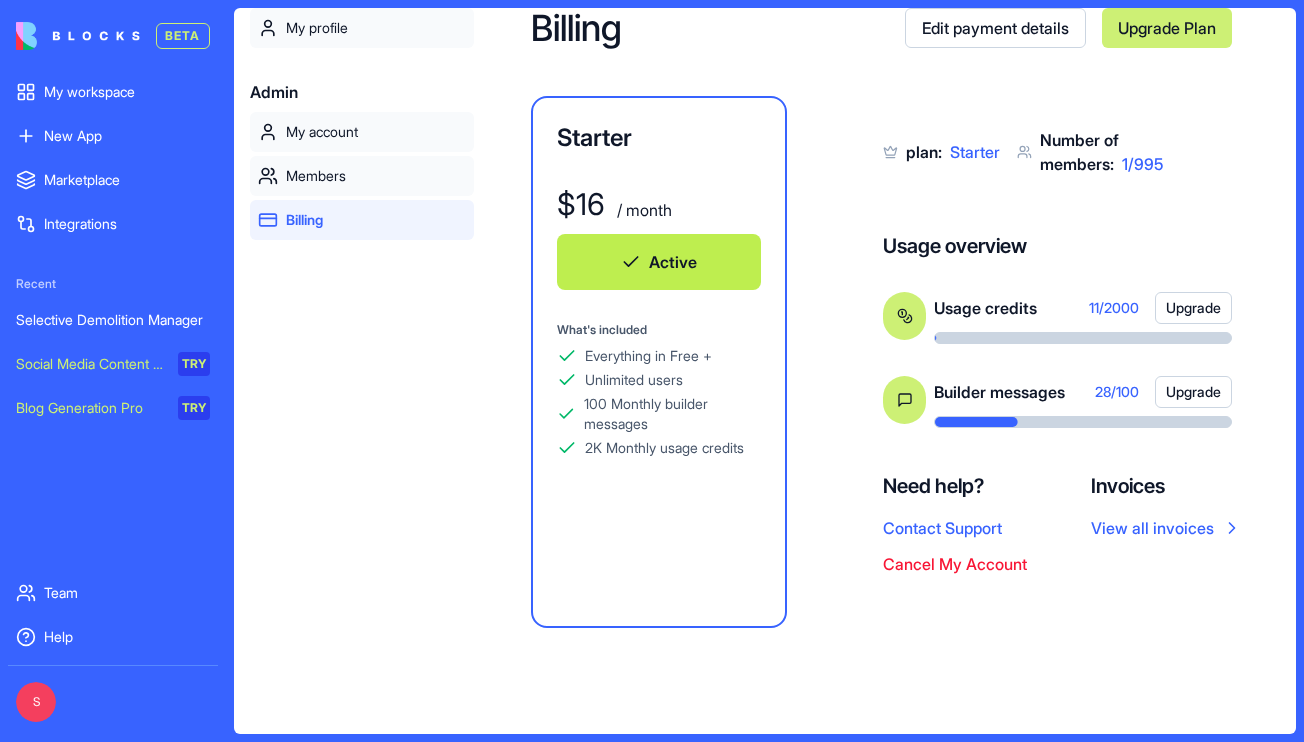 click at bounding box center [869, 422] 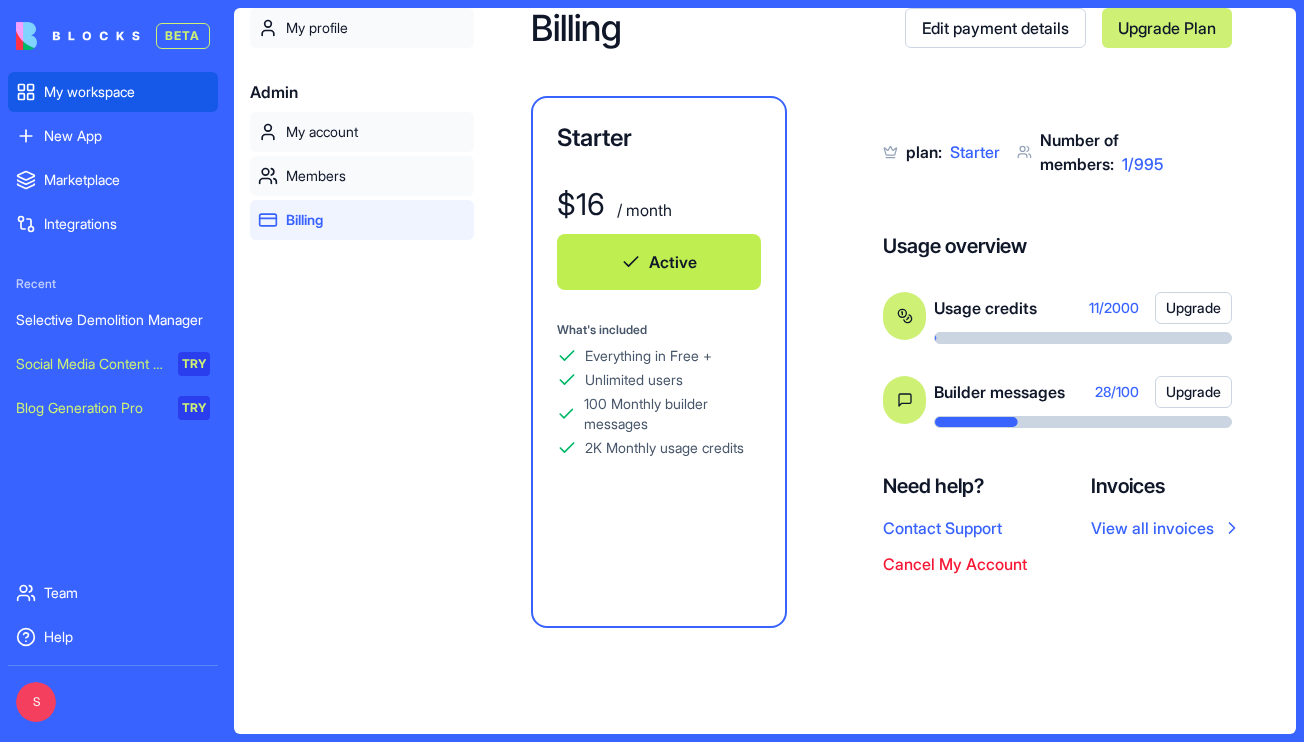click on "My workspace" at bounding box center (127, 92) 